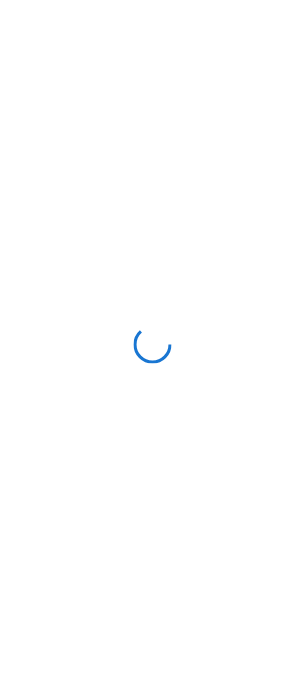 scroll, scrollTop: 0, scrollLeft: 0, axis: both 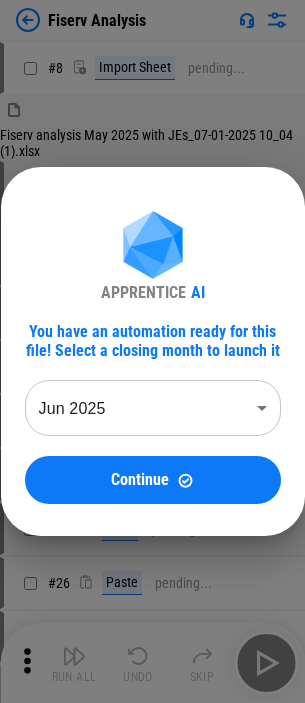 click on "APPRENTICE AI You have an automation ready for this file! Select a closing month to launch it Jun 2025 ******** ​ Continue" at bounding box center [152, 351] 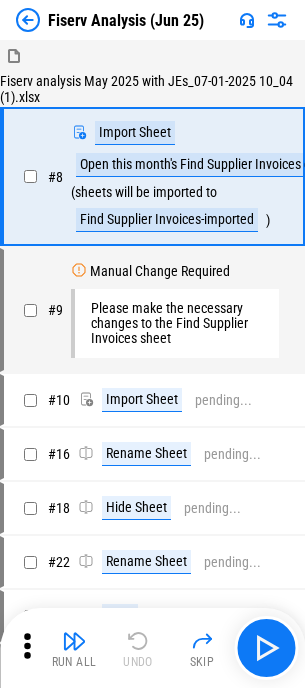 click at bounding box center (28, 20) 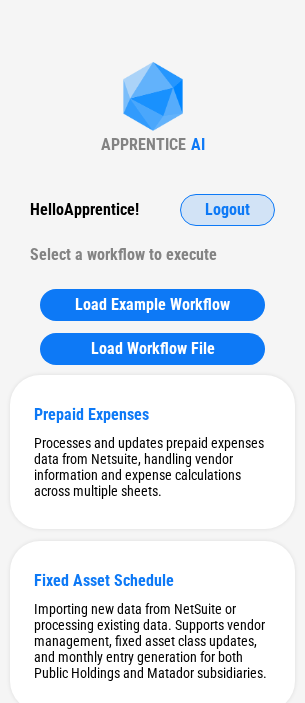 click on "Logout" at bounding box center (227, 210) 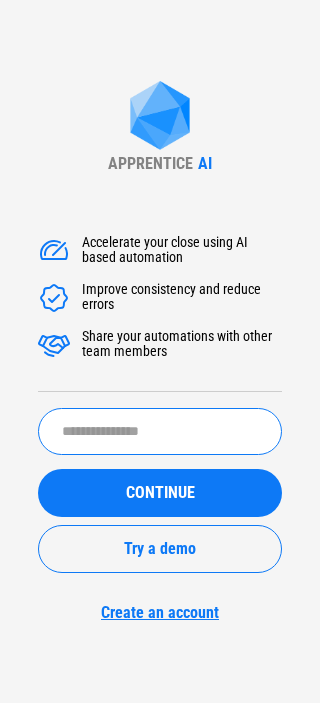 click at bounding box center (160, 431) 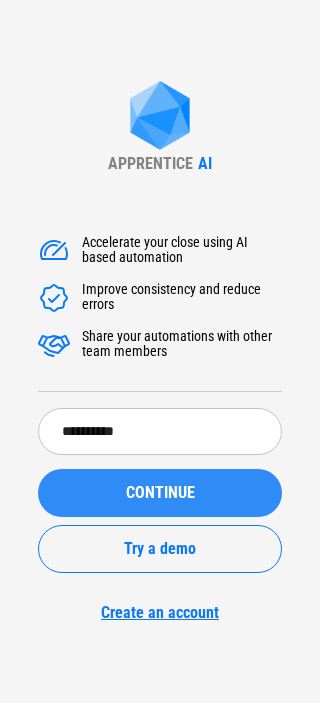 click on "CONTINUE" at bounding box center [160, 493] 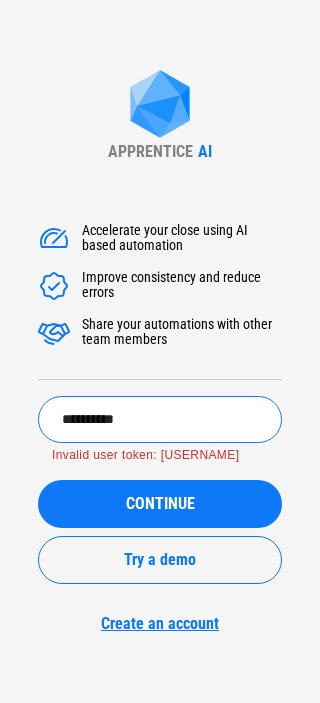 click on "**********" at bounding box center [160, 419] 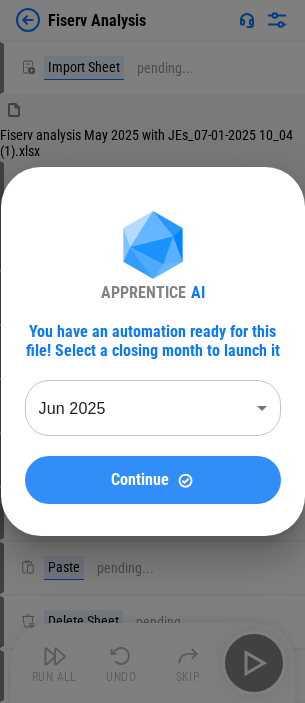 click on "Continue" at bounding box center (153, 480) 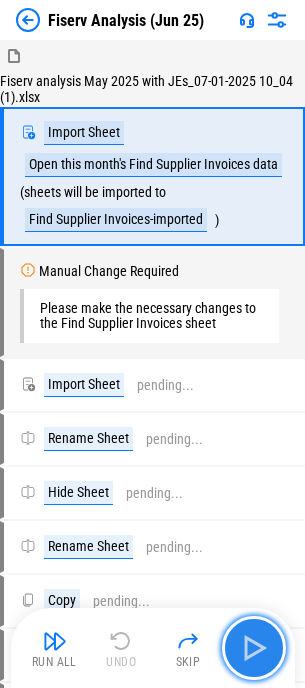click at bounding box center (254, 648) 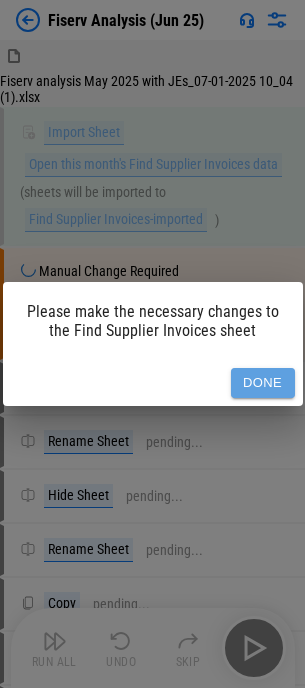 click on "Done" at bounding box center (263, 383) 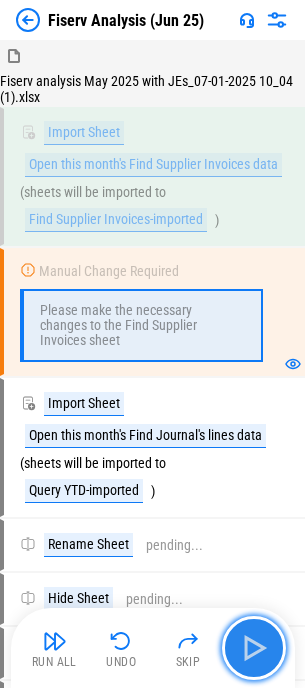 click at bounding box center [254, 648] 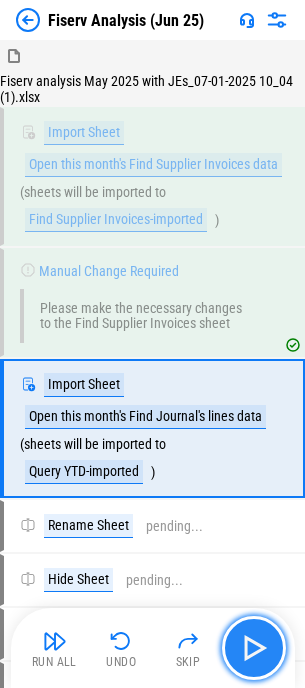 click at bounding box center (254, 648) 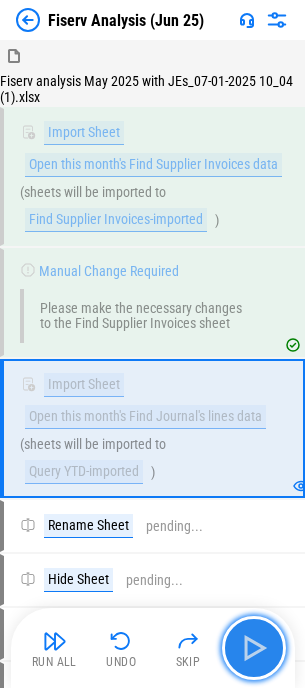click at bounding box center [254, 648] 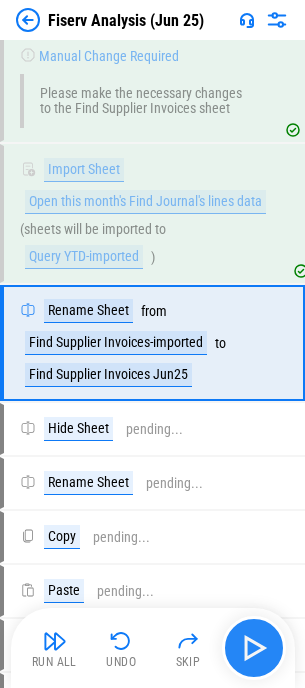 scroll, scrollTop: 216, scrollLeft: 0, axis: vertical 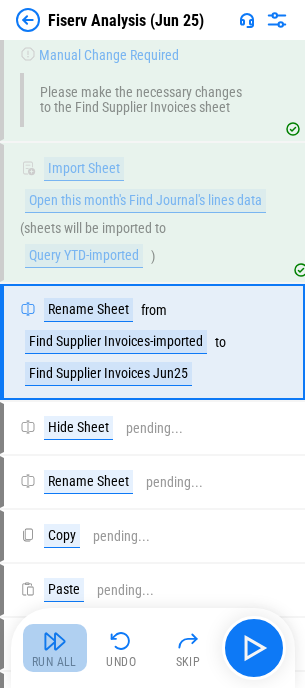 click at bounding box center [55, 641] 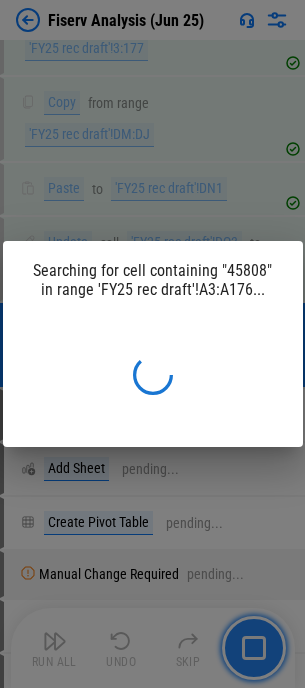 scroll, scrollTop: 1210, scrollLeft: 0, axis: vertical 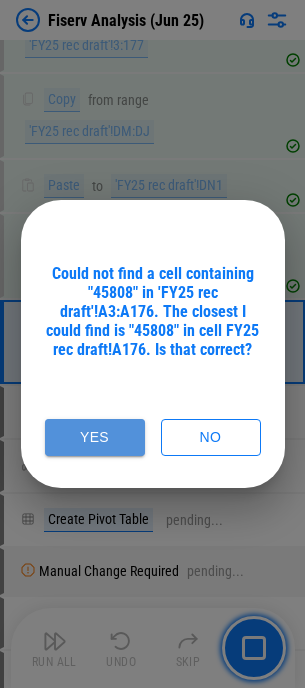 click on "Yes" at bounding box center [95, 437] 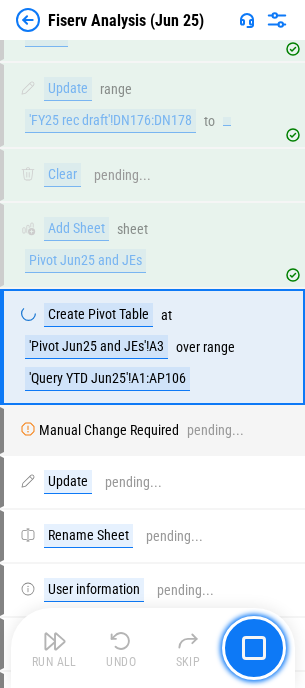 scroll, scrollTop: 1452, scrollLeft: 0, axis: vertical 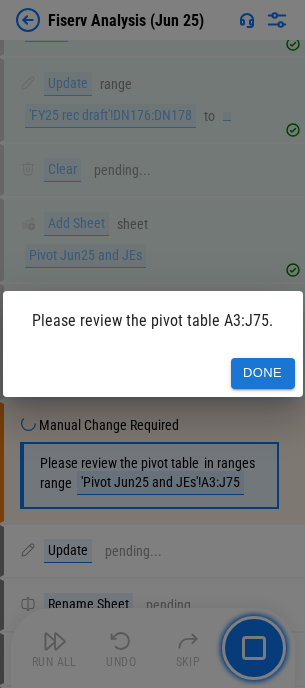 click on "Done" at bounding box center [263, 373] 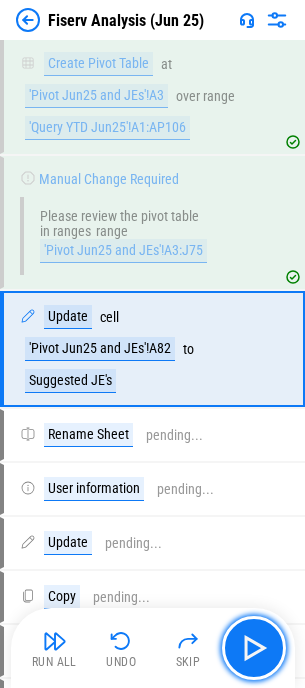 scroll, scrollTop: 1705, scrollLeft: 0, axis: vertical 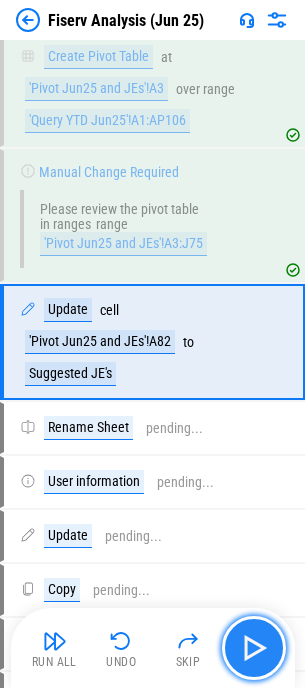 click at bounding box center [254, 648] 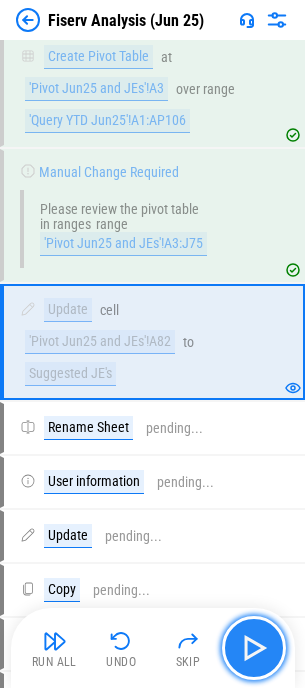 click at bounding box center (254, 648) 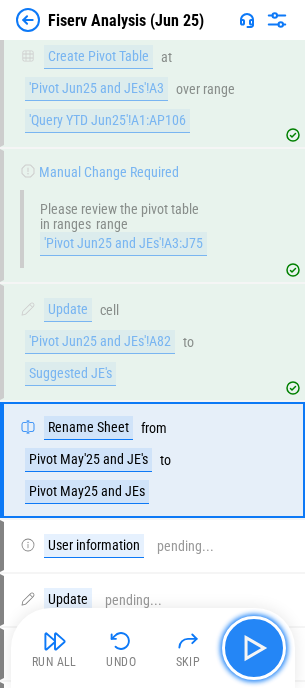 click at bounding box center (254, 648) 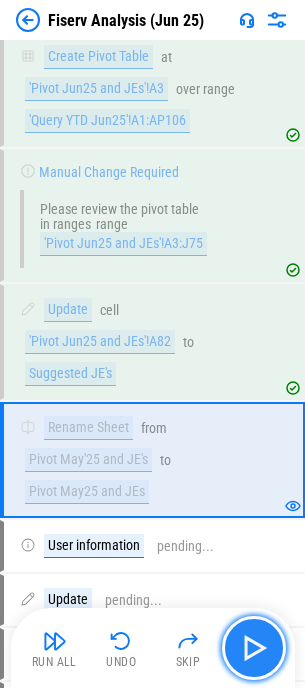 click at bounding box center [254, 648] 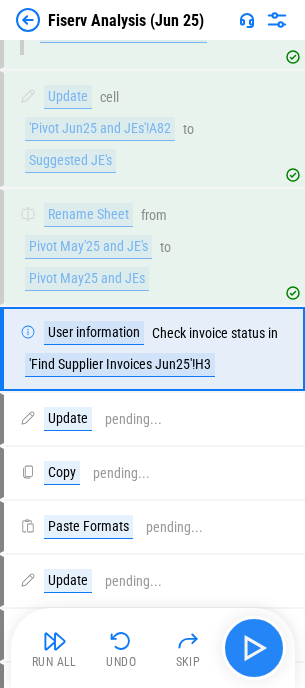 scroll, scrollTop: 1925, scrollLeft: 0, axis: vertical 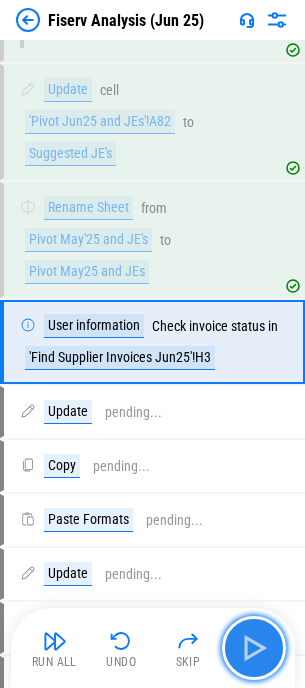 click at bounding box center [254, 648] 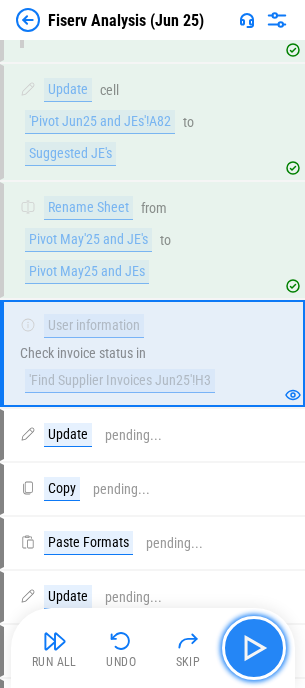 click at bounding box center (254, 648) 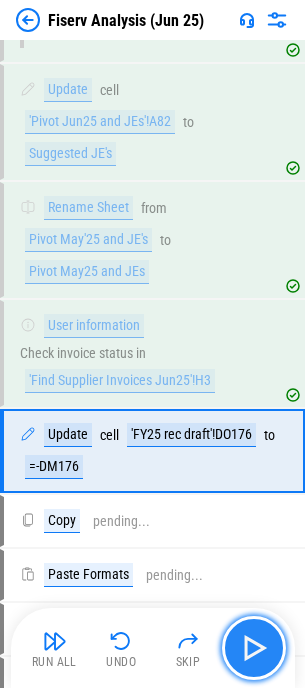 click at bounding box center (254, 648) 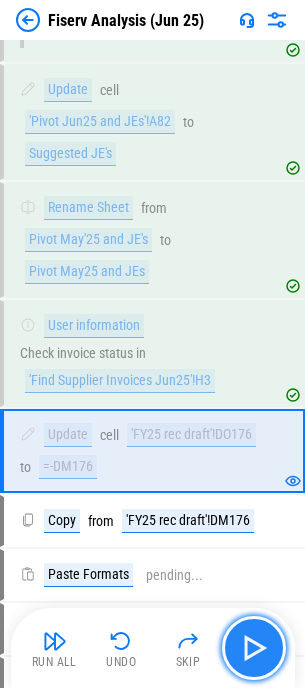 click at bounding box center [254, 648] 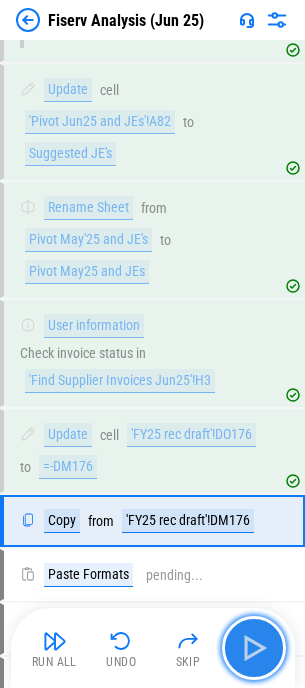 click at bounding box center (254, 648) 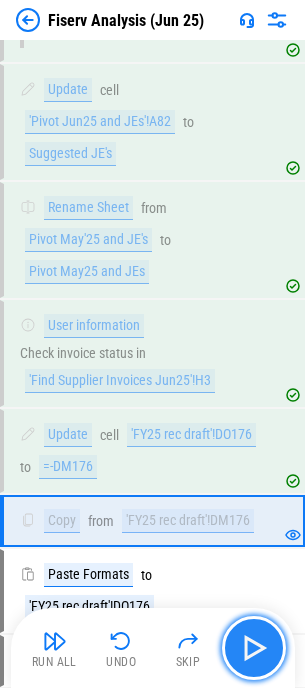 click at bounding box center [254, 648] 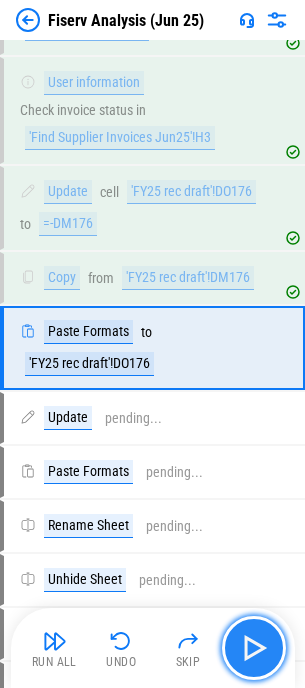 scroll, scrollTop: 2174, scrollLeft: 0, axis: vertical 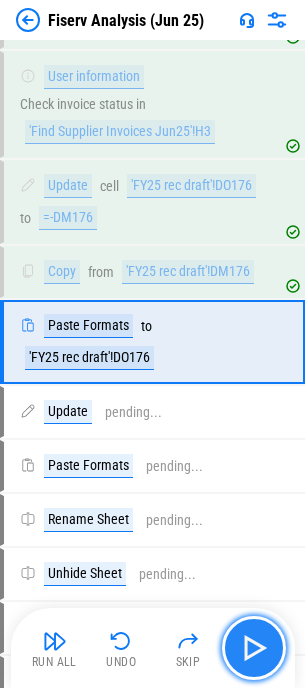 click at bounding box center (254, 648) 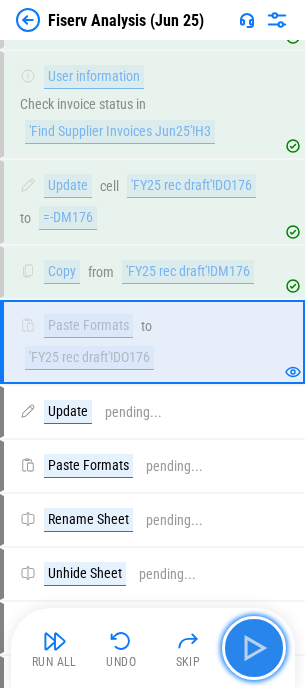 click at bounding box center (254, 648) 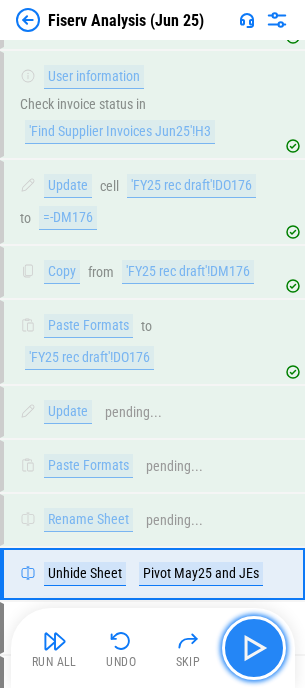 click at bounding box center (254, 648) 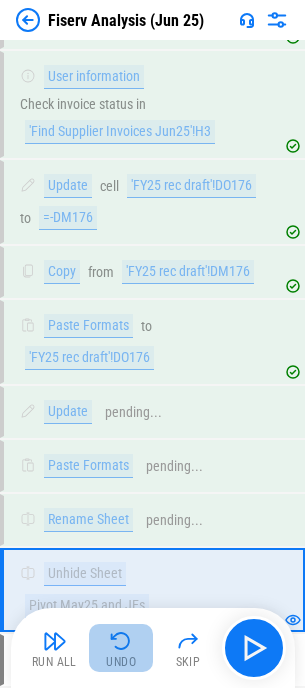 click on "Undo" at bounding box center (121, 662) 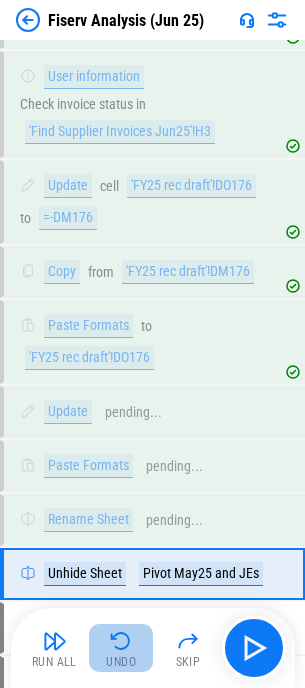 click on "Undo" at bounding box center (121, 662) 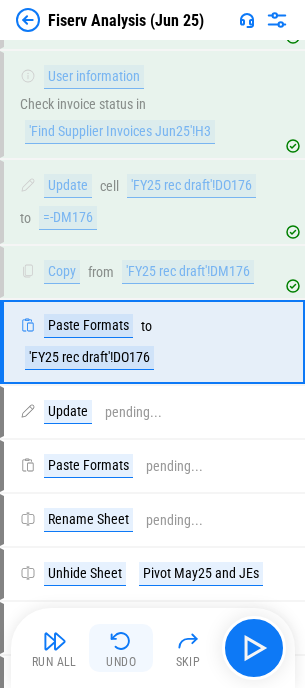 click on "Undo" at bounding box center [121, 662] 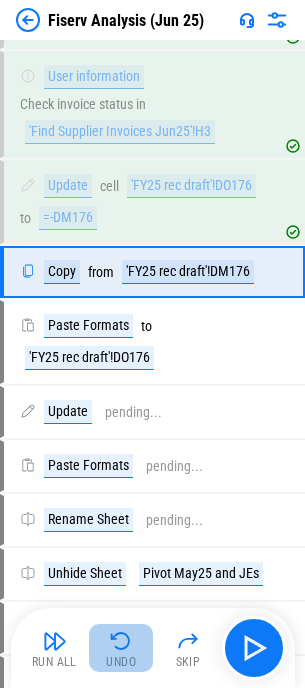 click on "Undo" at bounding box center [121, 648] 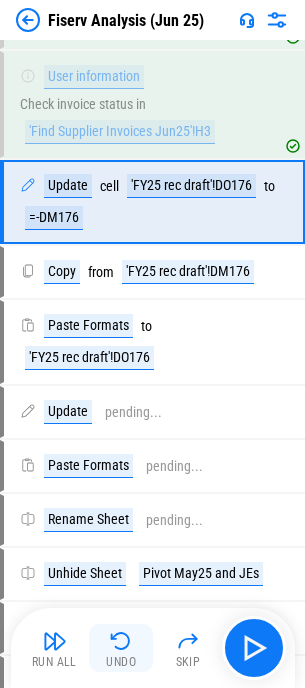 click on "Undo" at bounding box center [121, 648] 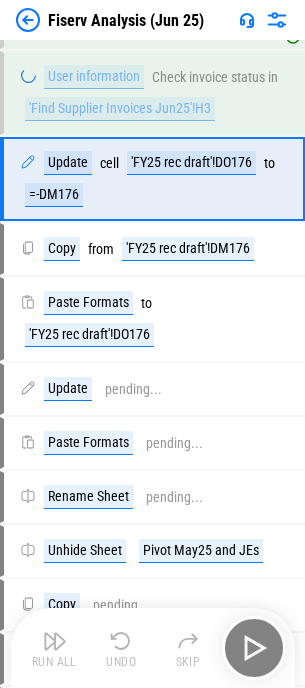 click on "Undo" at bounding box center (121, 648) 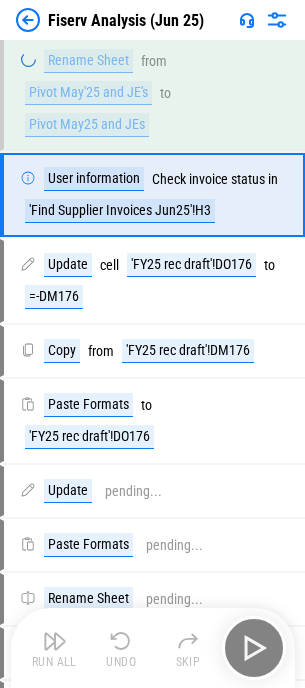 click on "Undo" at bounding box center [121, 648] 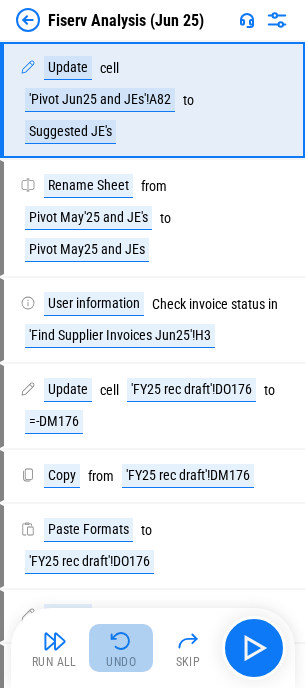 click on "Undo" at bounding box center [121, 648] 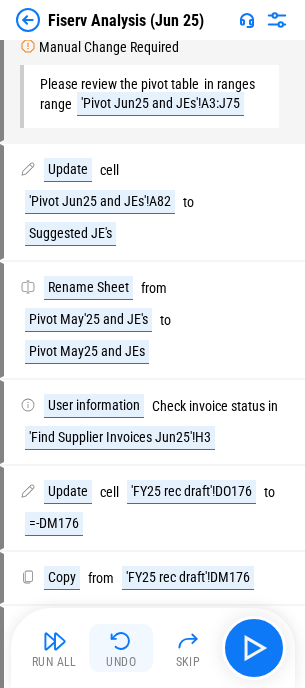 click on "Undo" at bounding box center [121, 648] 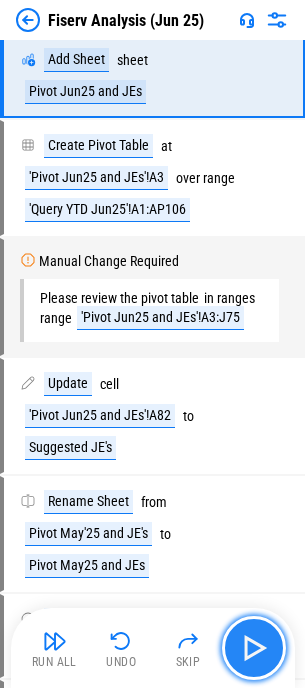 click at bounding box center [254, 648] 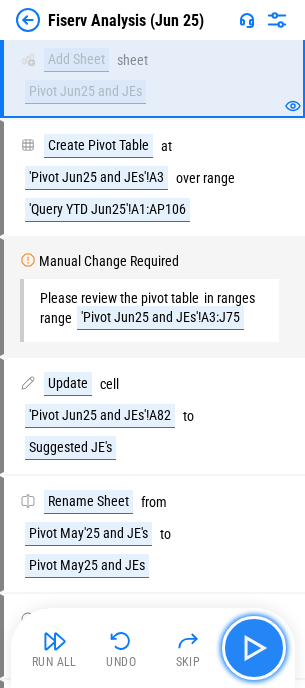 click at bounding box center [254, 648] 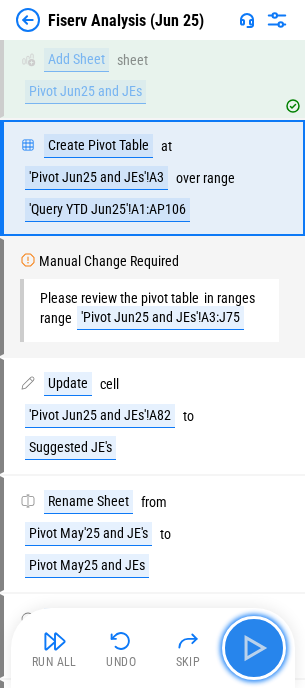 click at bounding box center [254, 648] 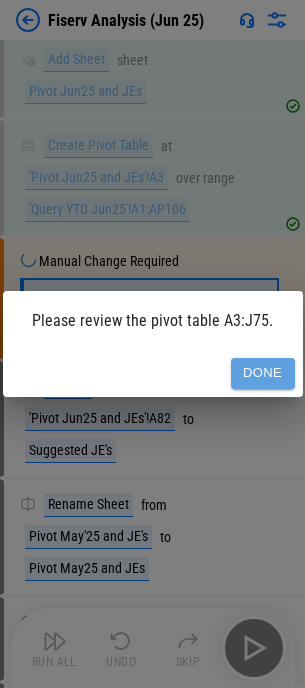 click on "Done" at bounding box center (263, 373) 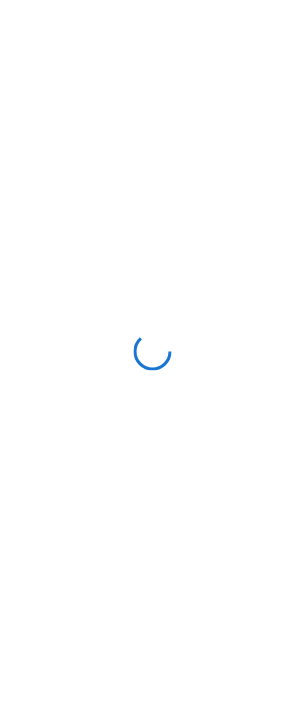 scroll, scrollTop: 0, scrollLeft: 0, axis: both 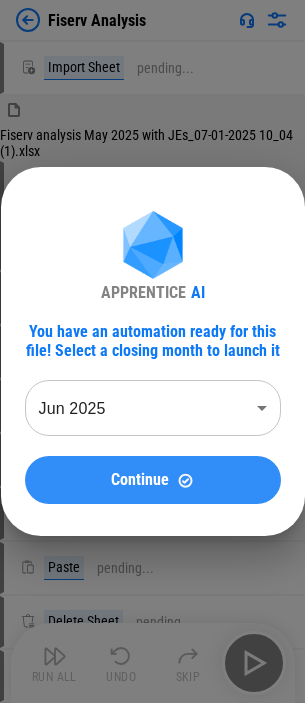 click on "Continue" at bounding box center (140, 480) 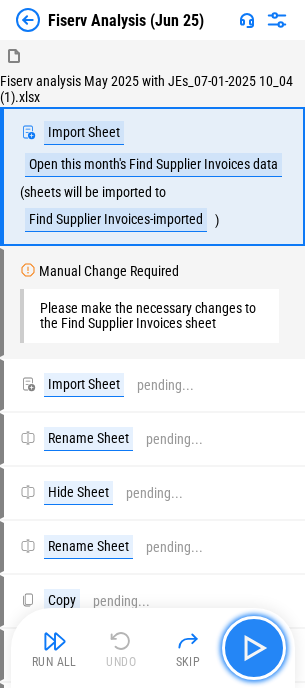 click at bounding box center [254, 648] 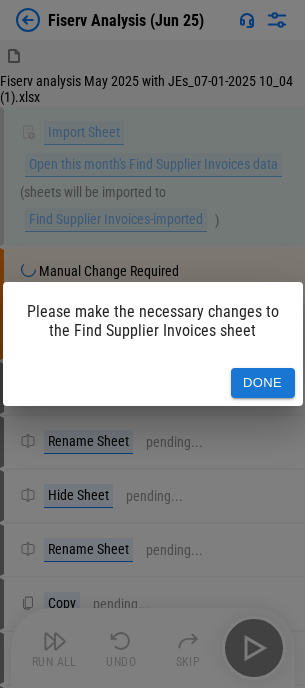 click on "Done" at bounding box center [263, 383] 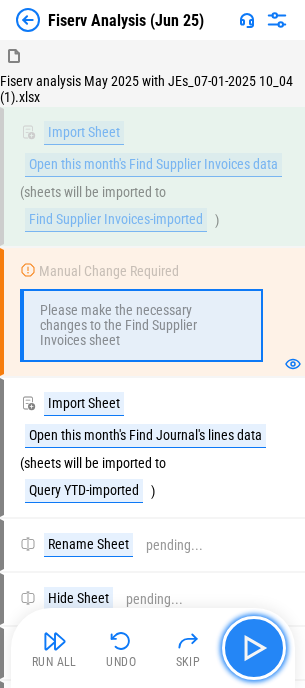 click at bounding box center (254, 648) 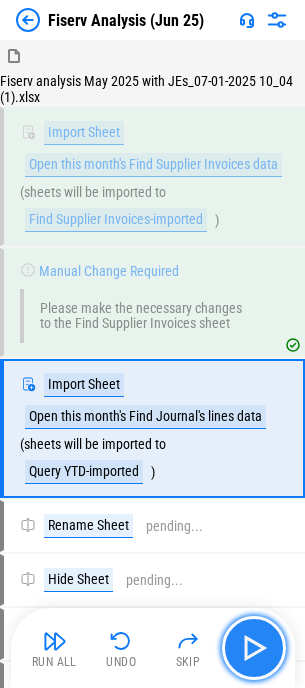 click at bounding box center [254, 648] 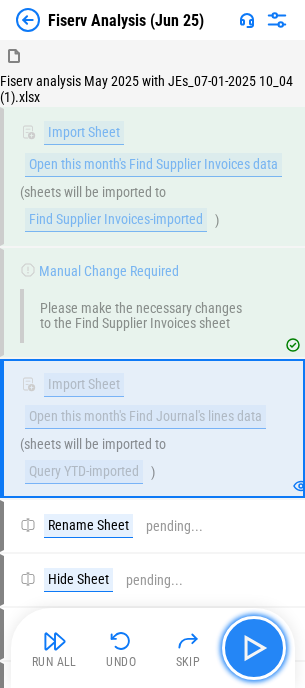 click at bounding box center (254, 648) 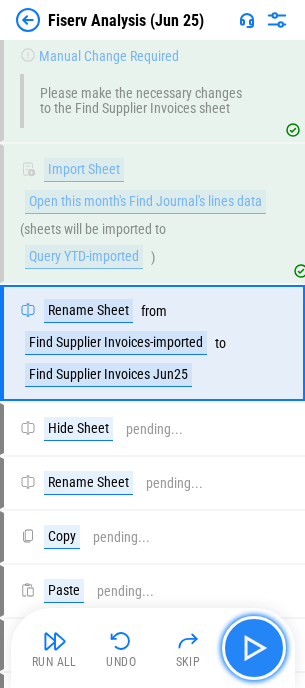 click at bounding box center (254, 648) 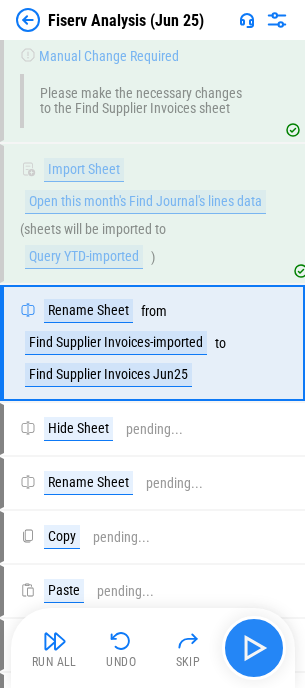scroll, scrollTop: 216, scrollLeft: 0, axis: vertical 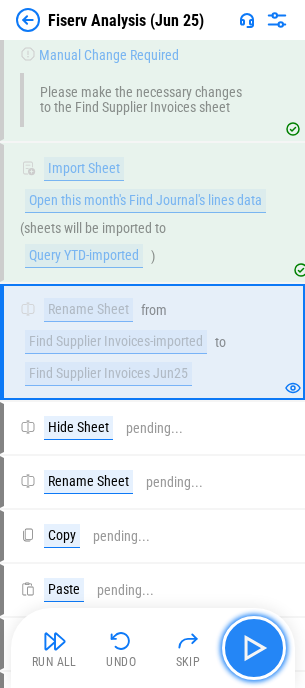 click at bounding box center [254, 648] 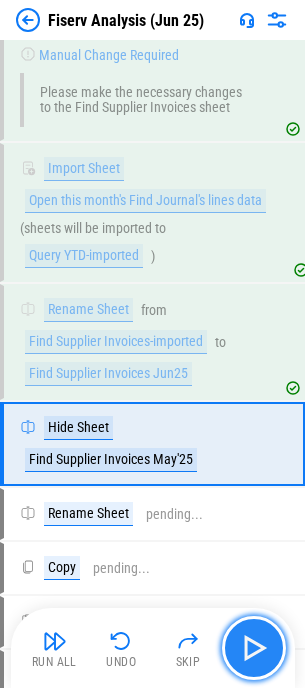 click at bounding box center (254, 648) 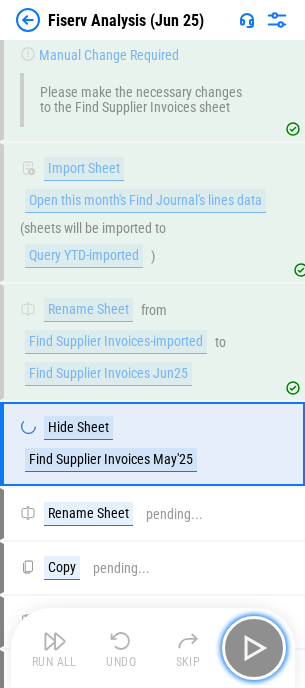 click at bounding box center (254, 648) 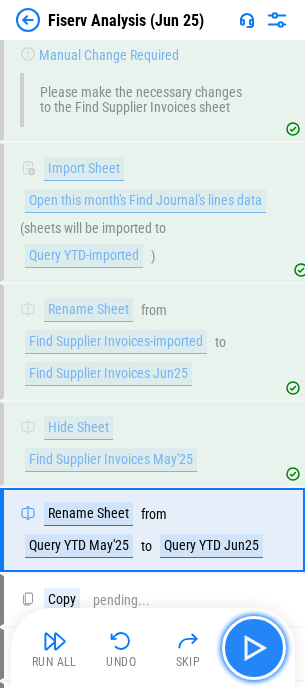 click at bounding box center (254, 648) 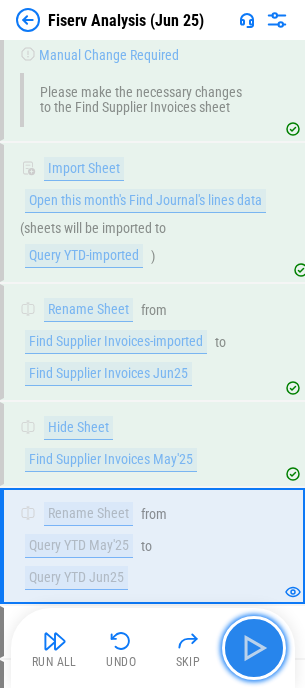 click at bounding box center (254, 648) 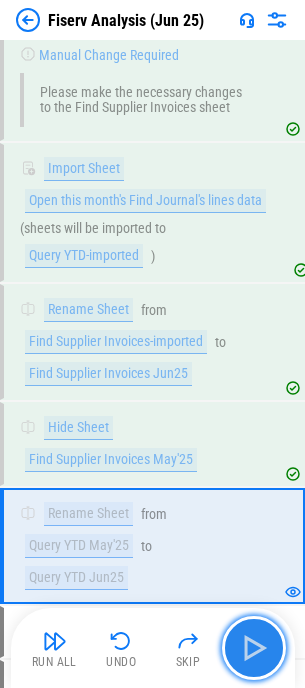 click at bounding box center [254, 648] 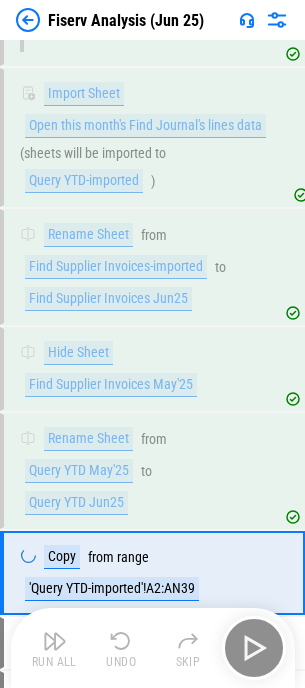 click on "Run All Undo Skip" at bounding box center (155, 648) 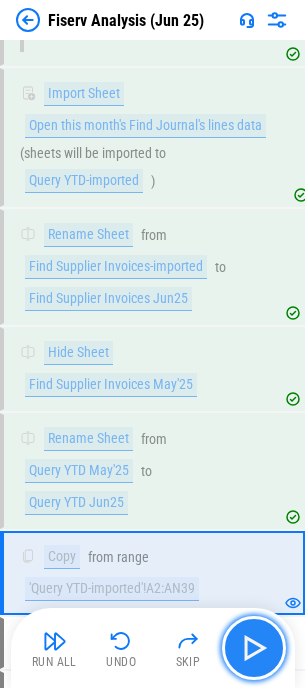 click at bounding box center (254, 648) 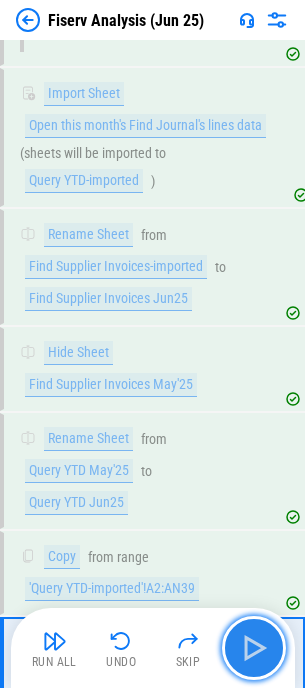 scroll, scrollTop: 483, scrollLeft: 0, axis: vertical 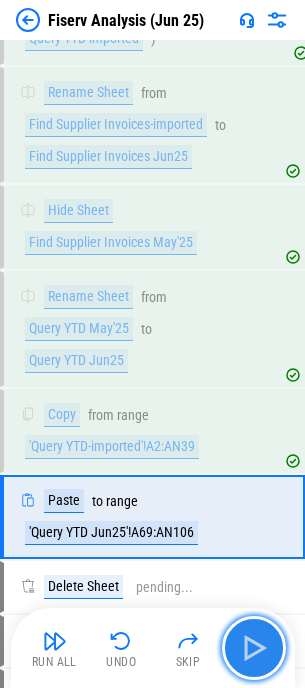 click at bounding box center [254, 648] 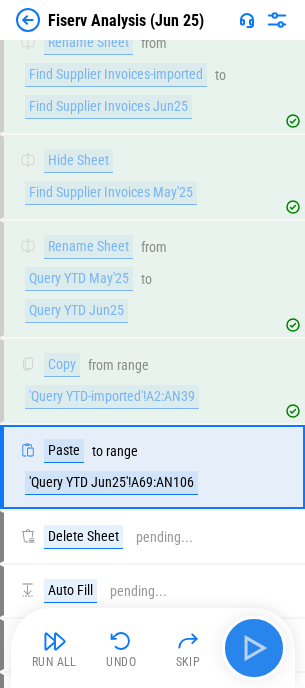 click on "Run All Undo Skip" at bounding box center (155, 648) 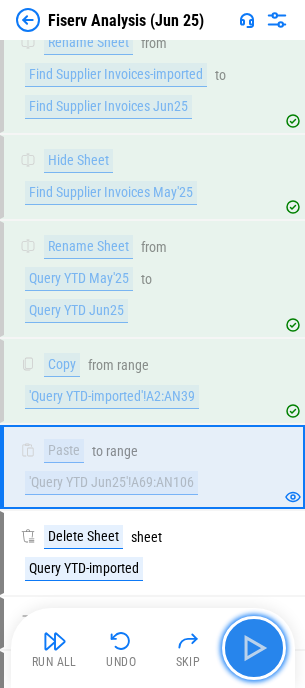 click at bounding box center [254, 648] 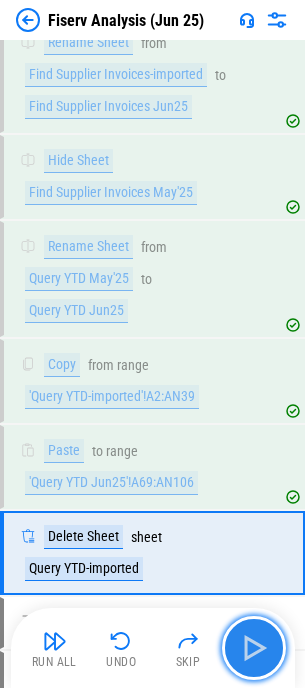 click at bounding box center (254, 648) 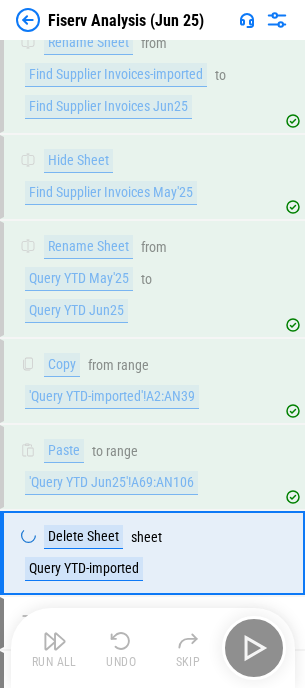 click on "Run All Undo Skip" at bounding box center [155, 648] 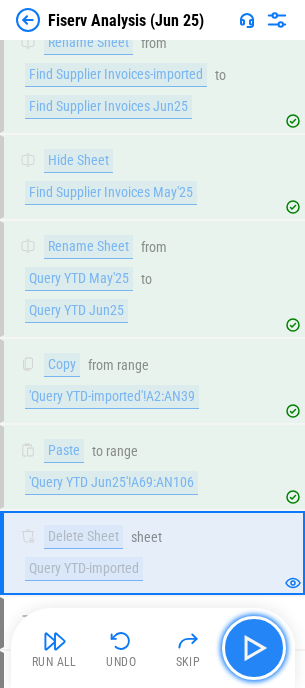 click at bounding box center [254, 648] 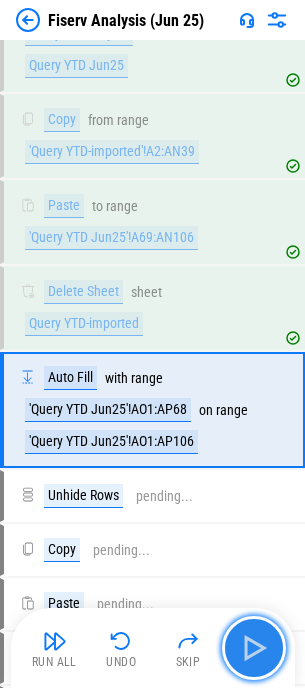 scroll, scrollTop: 796, scrollLeft: 0, axis: vertical 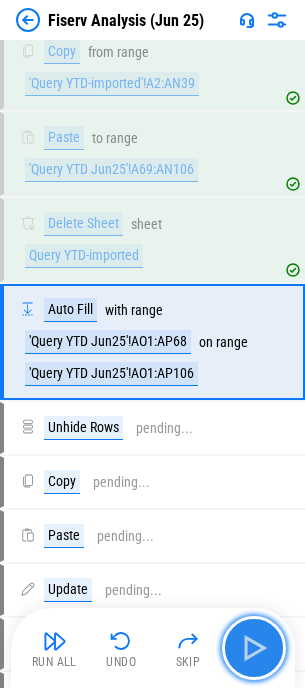 click at bounding box center (254, 648) 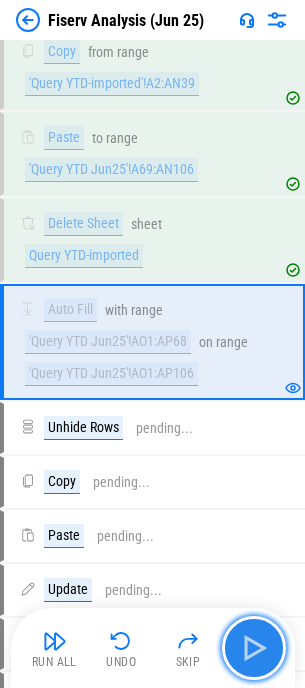 click at bounding box center (254, 648) 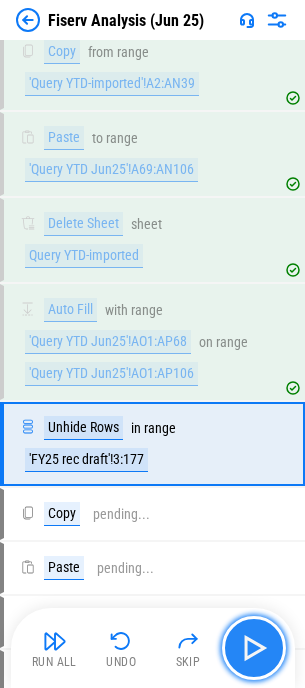 click at bounding box center [254, 648] 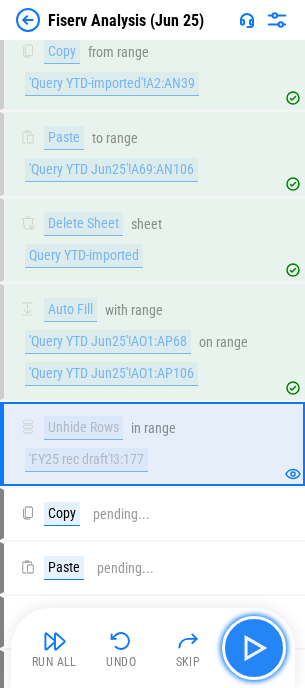 click at bounding box center [254, 648] 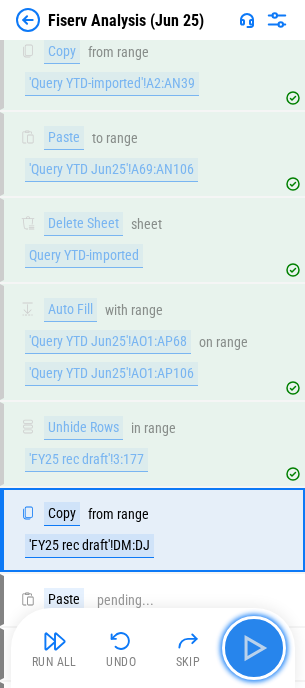 click at bounding box center [254, 648] 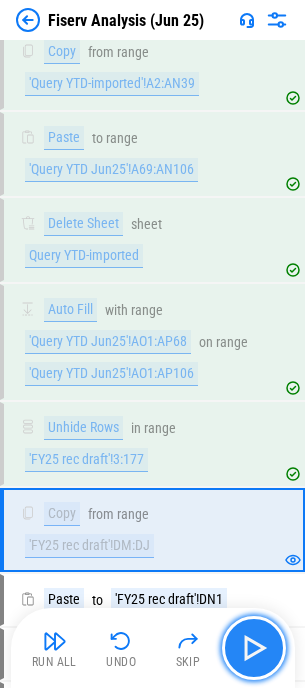 click at bounding box center (254, 648) 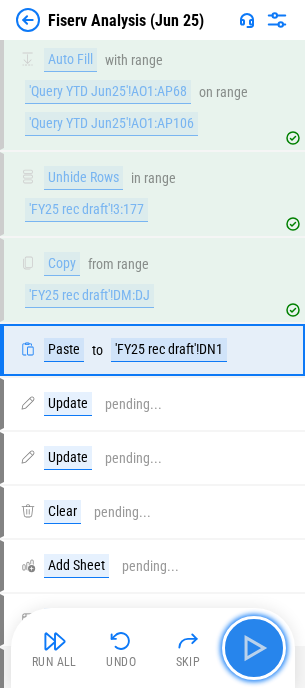 scroll, scrollTop: 1054, scrollLeft: 0, axis: vertical 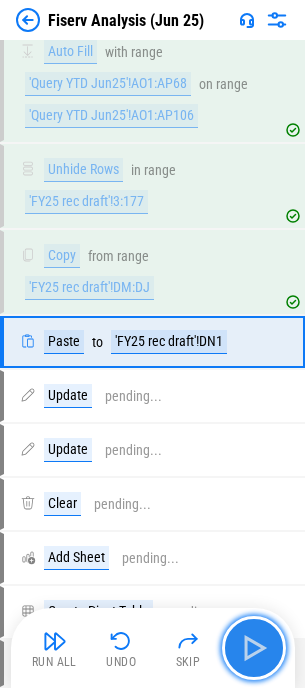 click at bounding box center [254, 648] 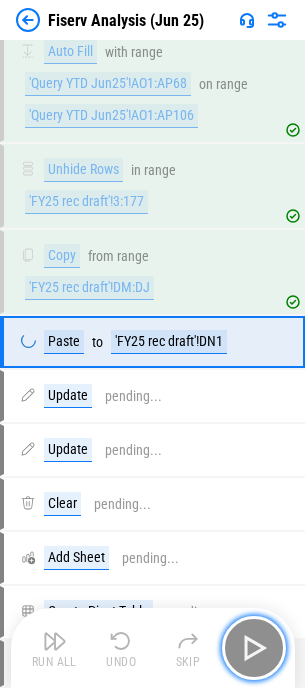 click at bounding box center (254, 648) 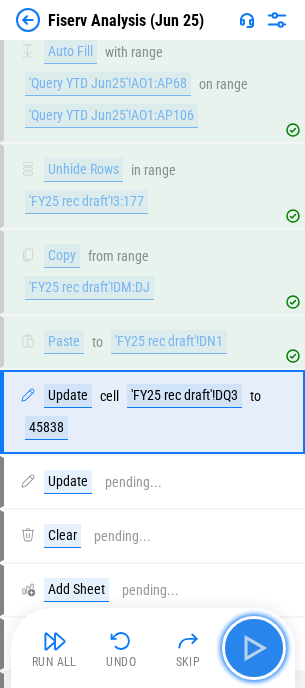 click at bounding box center (254, 648) 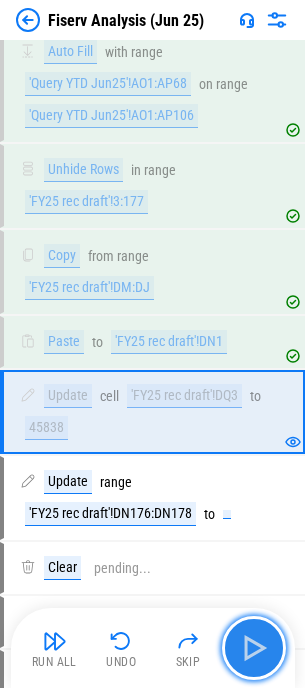 click at bounding box center (254, 648) 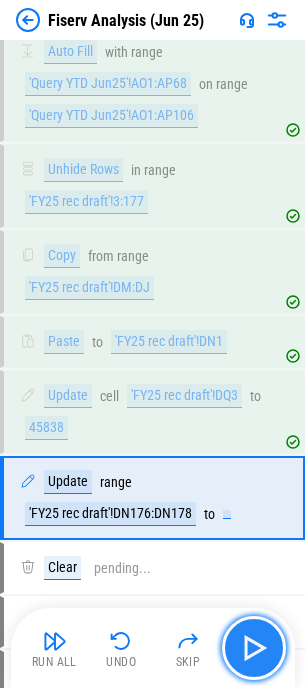 click at bounding box center [254, 648] 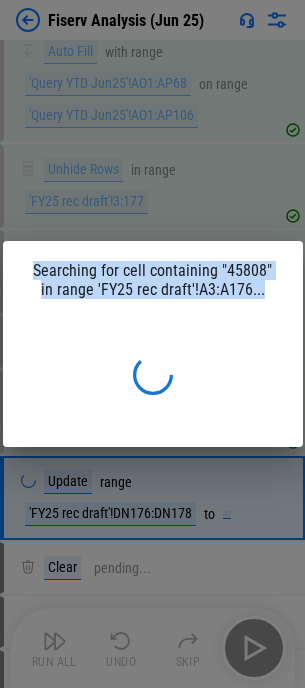 click on "Searching for cell containing "45808" in range 'FY25 rec draft'!A3:A176..." at bounding box center (152, 344) 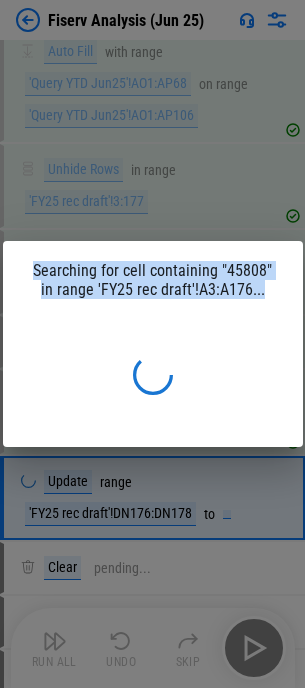 click at bounding box center [153, 375] 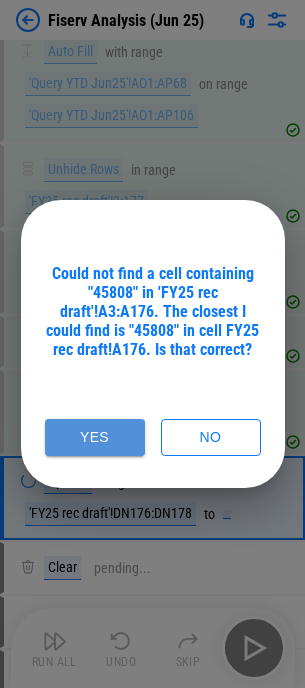 click on "Yes" at bounding box center [95, 437] 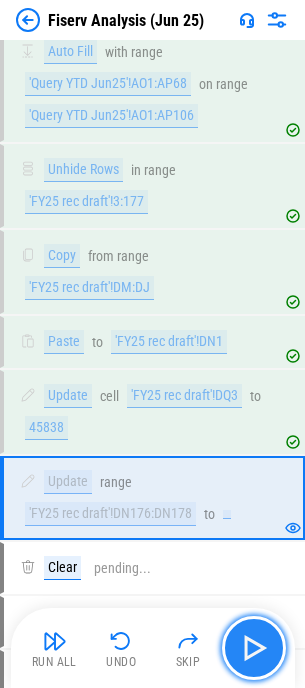 click at bounding box center (254, 648) 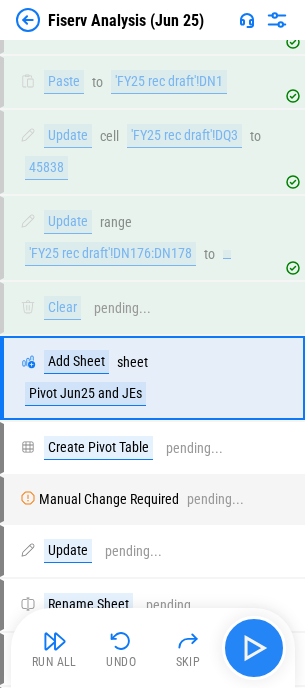 scroll, scrollTop: 1350, scrollLeft: 0, axis: vertical 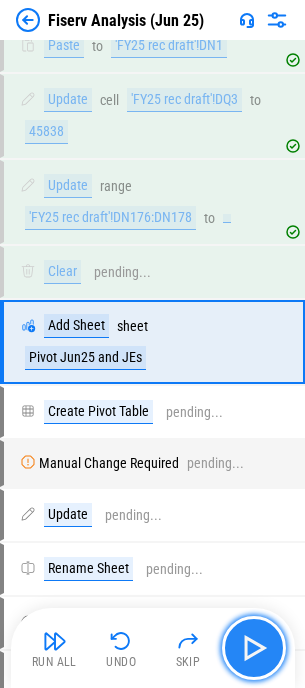 click at bounding box center (254, 648) 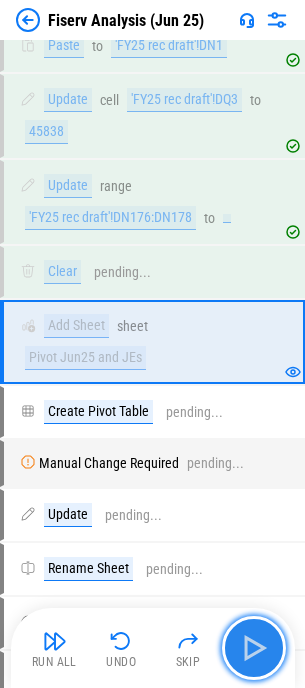 click at bounding box center (254, 648) 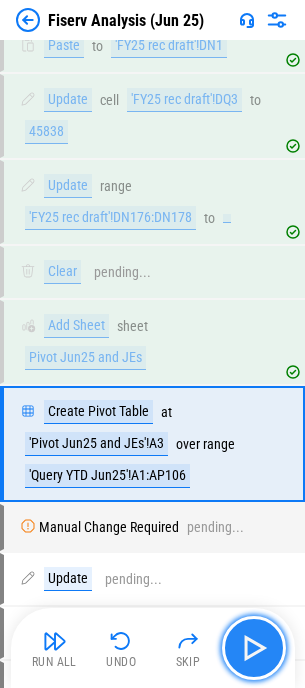 click at bounding box center [254, 648] 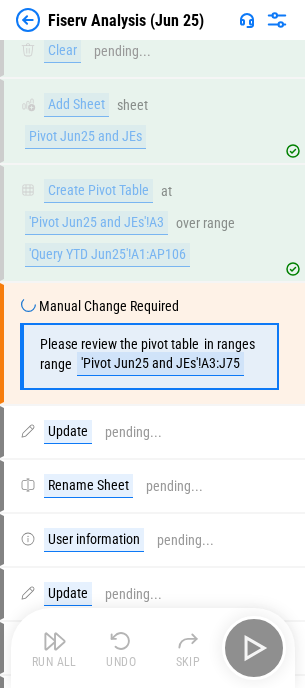scroll, scrollTop: 1573, scrollLeft: 0, axis: vertical 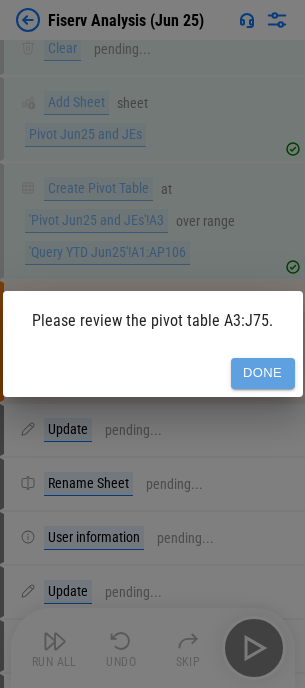 click on "Done" at bounding box center (263, 373) 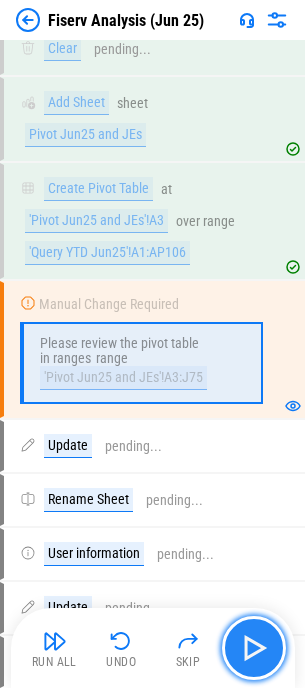 click at bounding box center [254, 648] 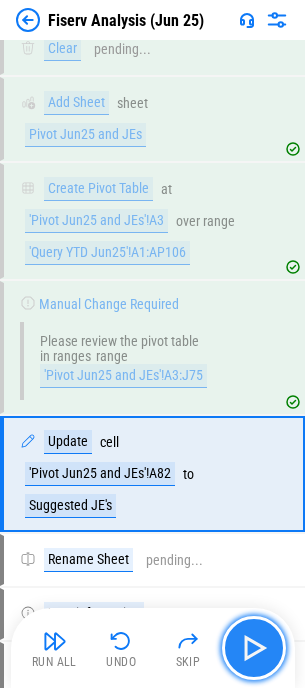 click at bounding box center (254, 648) 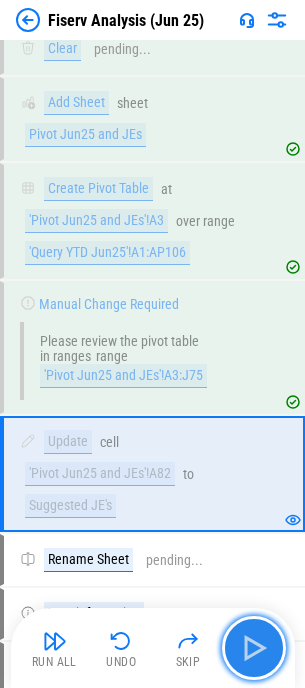 click at bounding box center (254, 648) 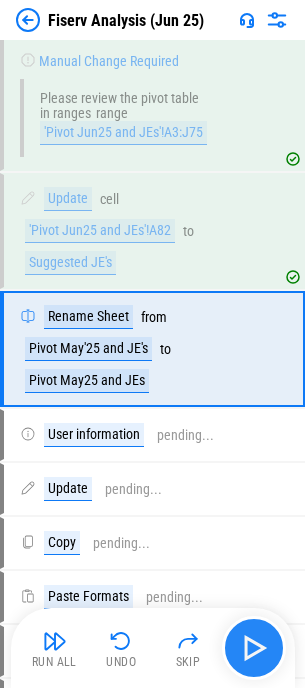 scroll, scrollTop: 1823, scrollLeft: 0, axis: vertical 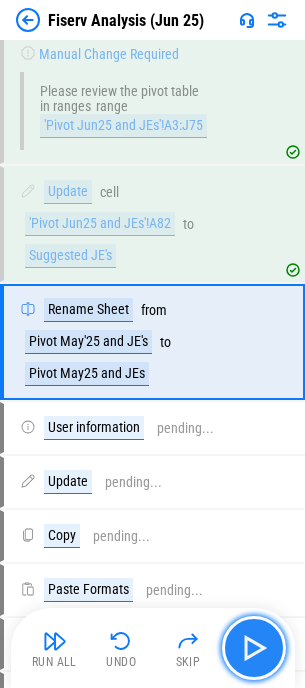 click at bounding box center [254, 648] 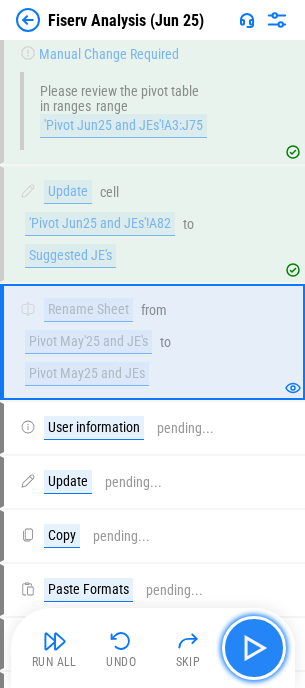 click at bounding box center (254, 648) 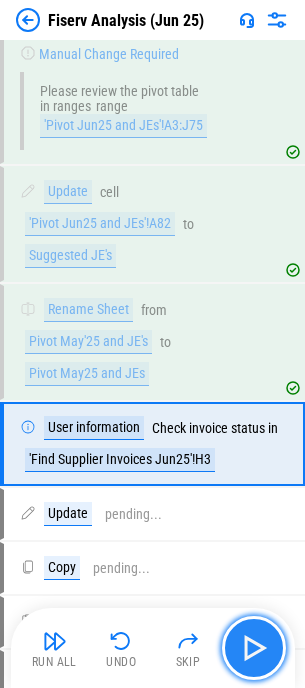 click at bounding box center (254, 648) 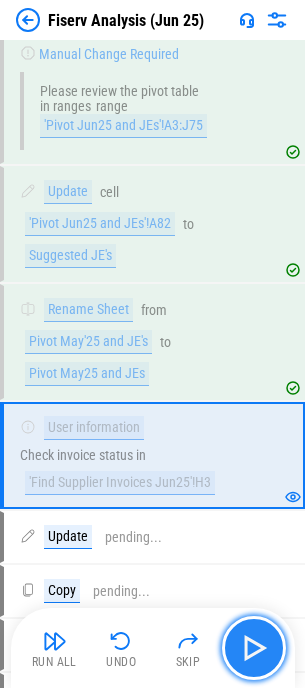 click at bounding box center (254, 648) 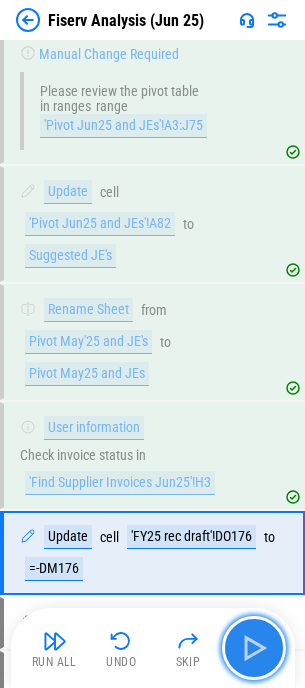 click at bounding box center (254, 648) 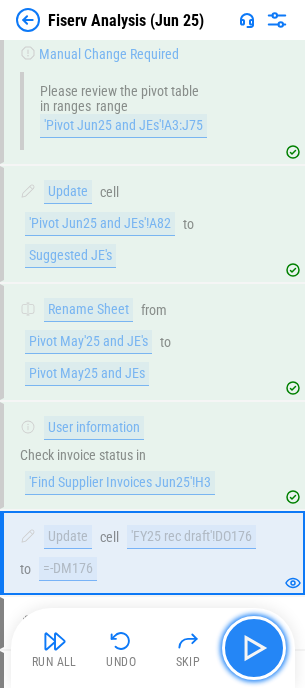 click at bounding box center [254, 648] 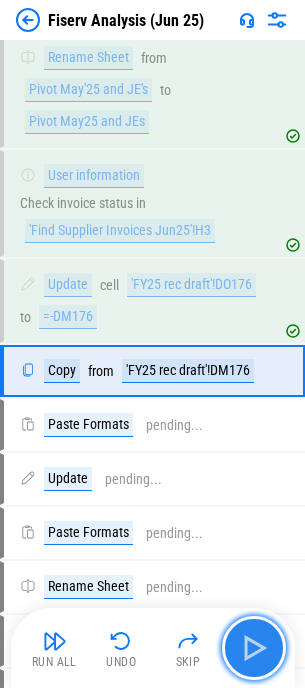 click at bounding box center (254, 648) 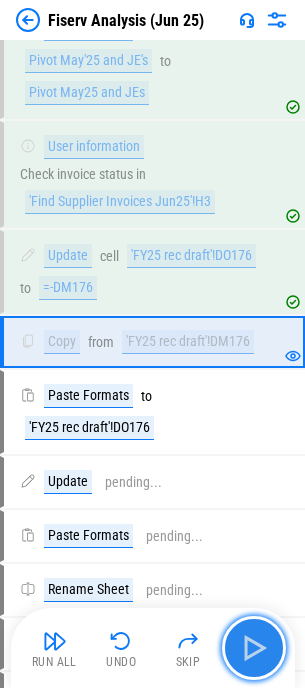 click at bounding box center [254, 648] 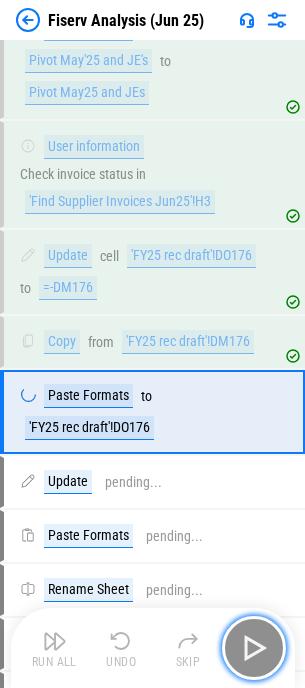 click at bounding box center [254, 648] 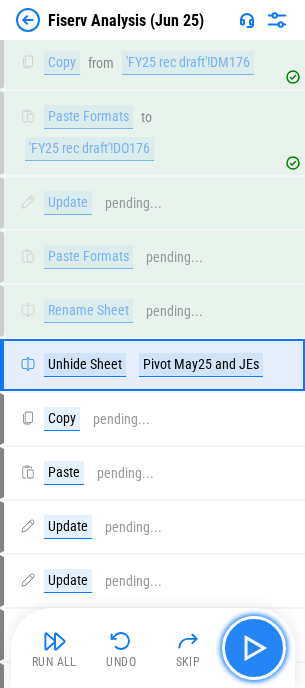 click at bounding box center (254, 648) 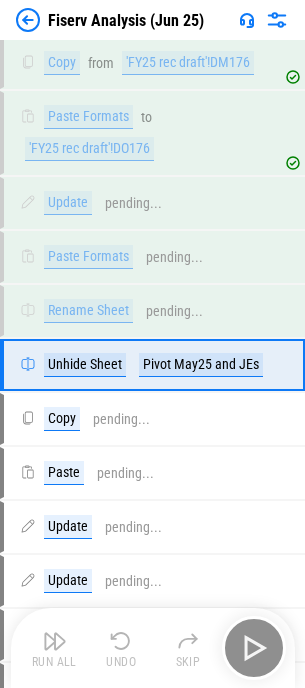 scroll, scrollTop: 2402, scrollLeft: 0, axis: vertical 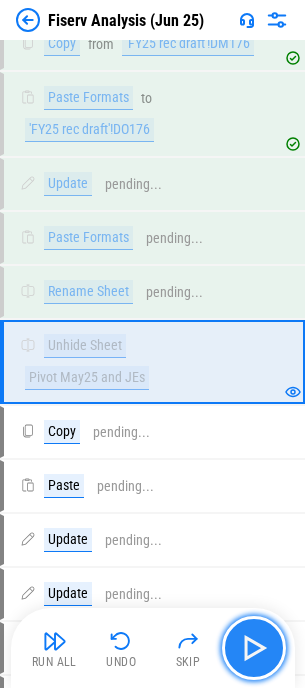 click at bounding box center [254, 648] 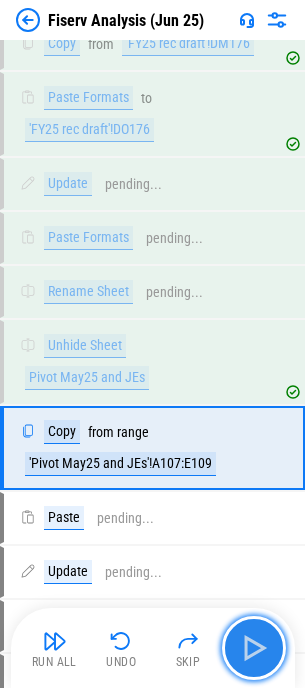 click at bounding box center [254, 648] 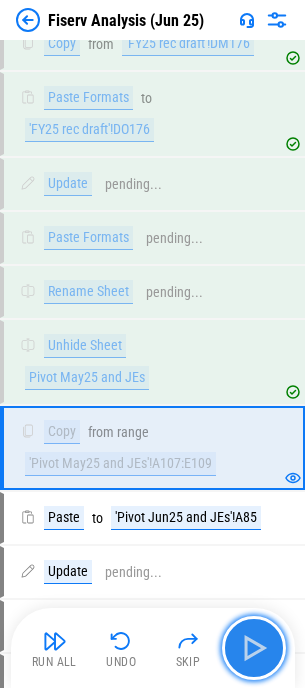 click at bounding box center [254, 648] 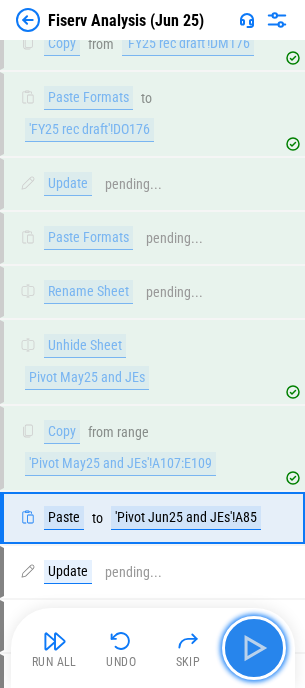 click at bounding box center [254, 648] 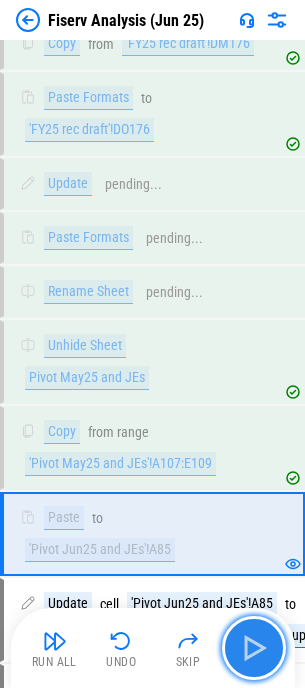 click at bounding box center (254, 648) 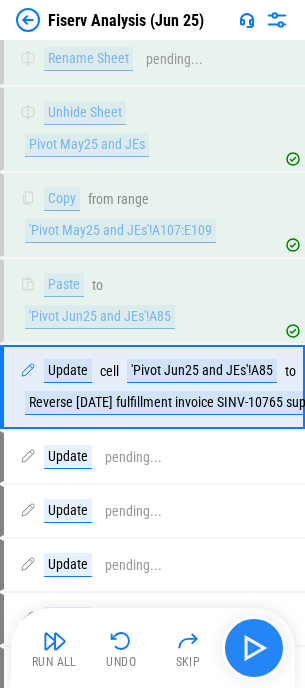 scroll, scrollTop: 2680, scrollLeft: 0, axis: vertical 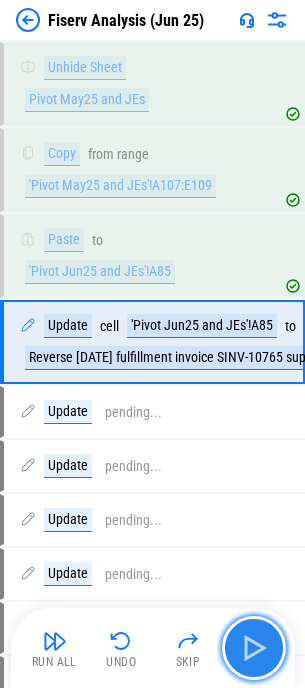 click at bounding box center [254, 648] 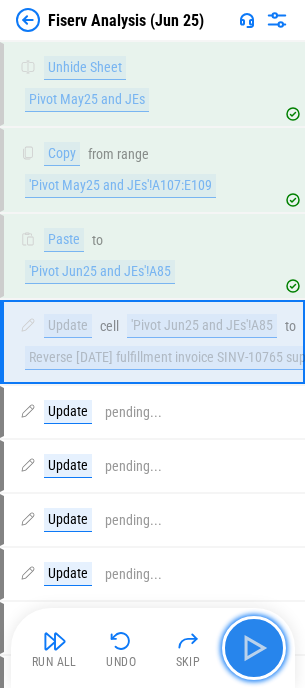click at bounding box center (254, 648) 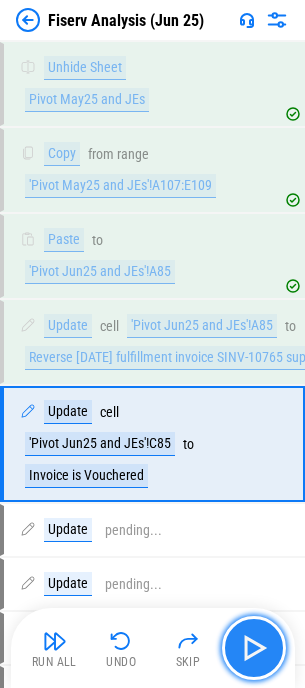 click at bounding box center [254, 648] 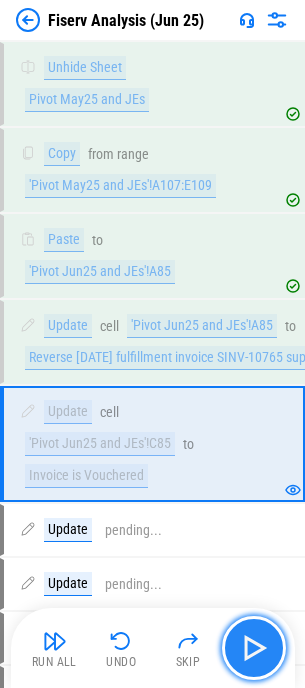 click at bounding box center (254, 648) 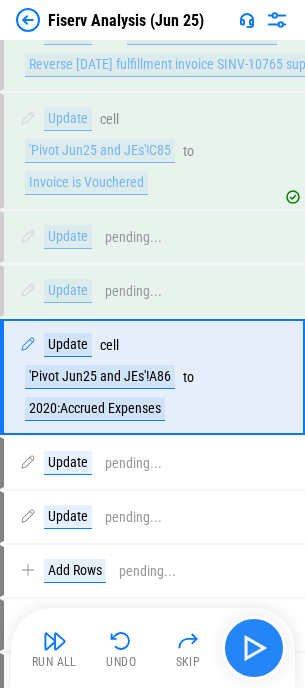 scroll, scrollTop: 3008, scrollLeft: 0, axis: vertical 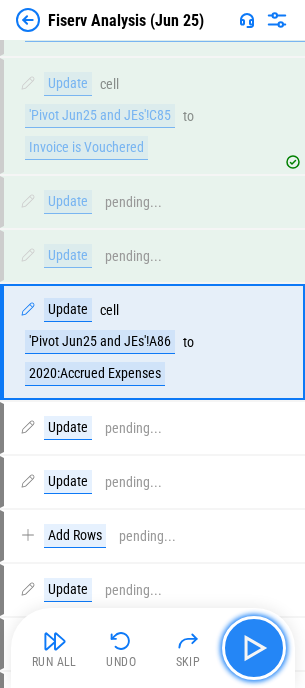 click at bounding box center [254, 648] 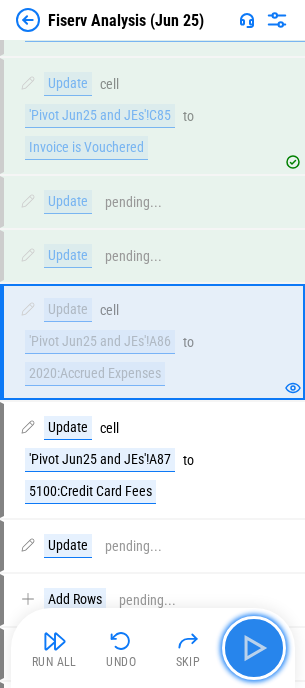 click at bounding box center [254, 648] 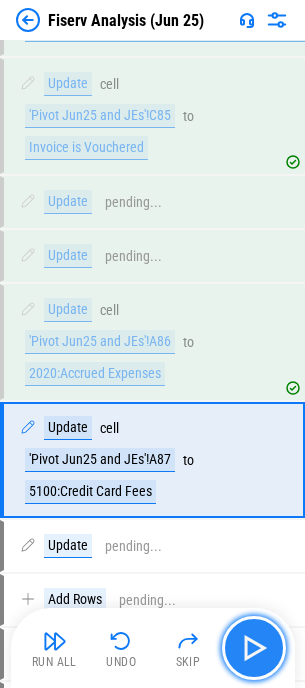 click at bounding box center (254, 648) 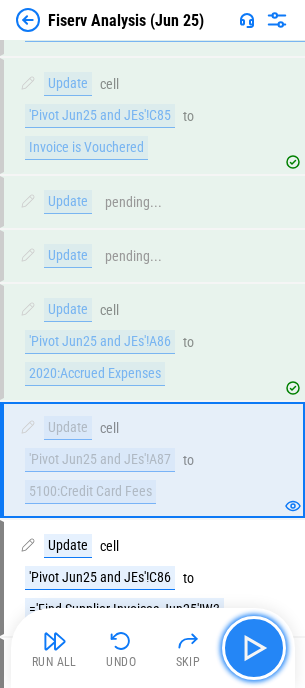 click at bounding box center (254, 648) 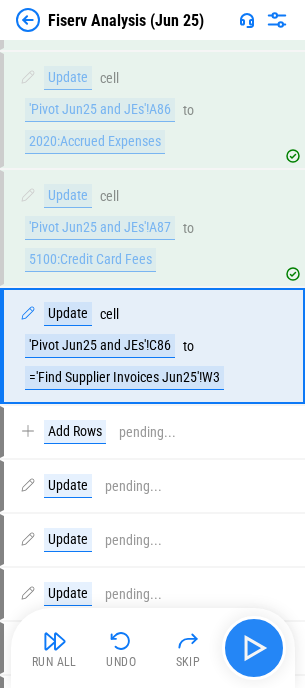 scroll, scrollTop: 3244, scrollLeft: 0, axis: vertical 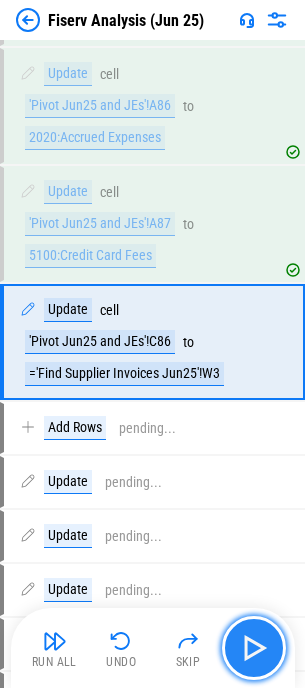 click at bounding box center [254, 648] 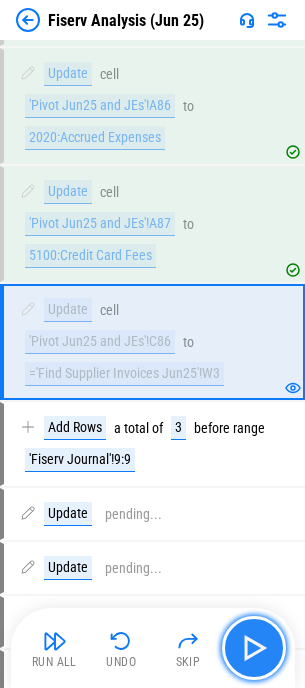 click at bounding box center [254, 648] 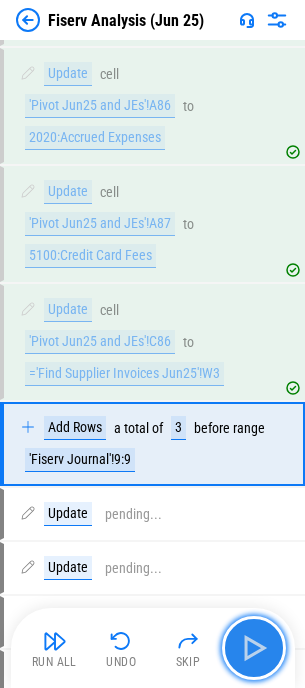 click at bounding box center (254, 648) 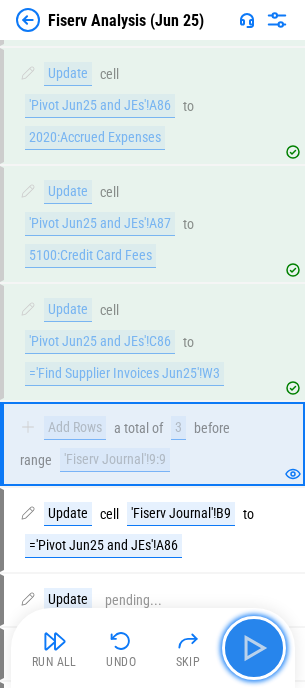click at bounding box center [254, 648] 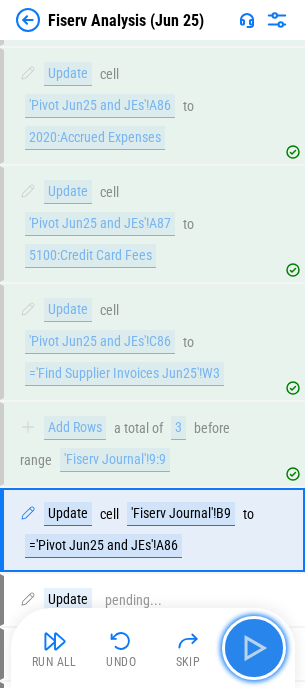 click at bounding box center (254, 648) 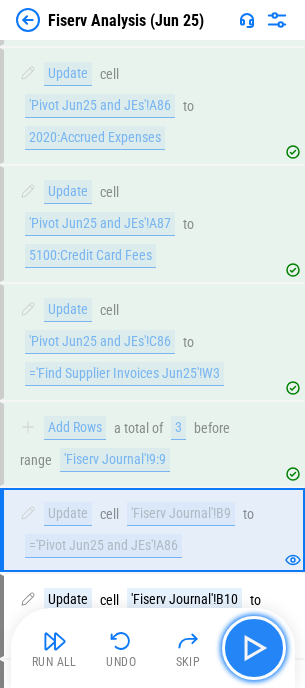 click at bounding box center [254, 648] 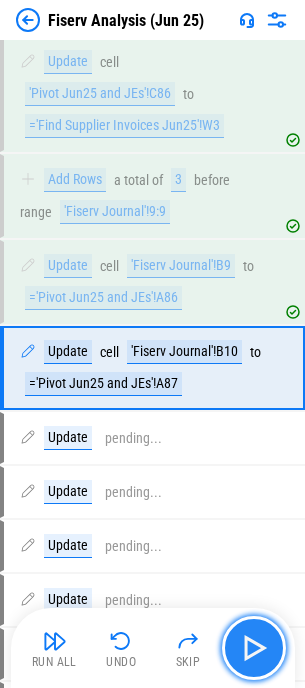 click at bounding box center [254, 648] 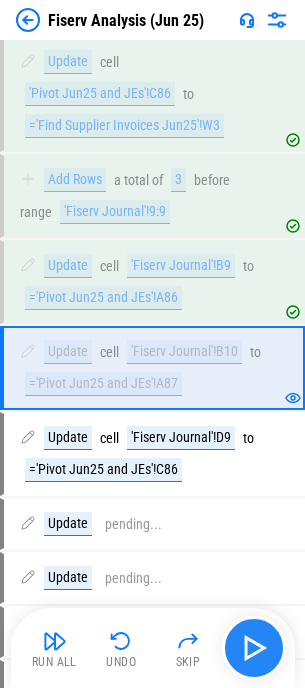 scroll, scrollTop: 3505, scrollLeft: 0, axis: vertical 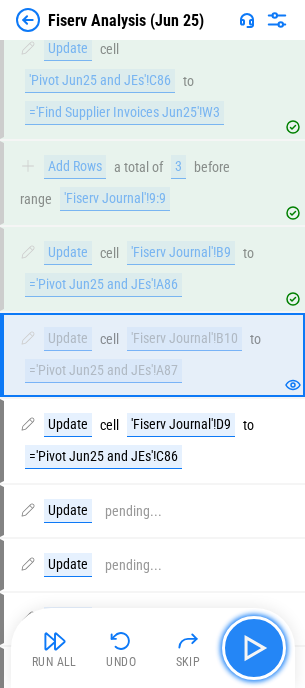click at bounding box center [254, 648] 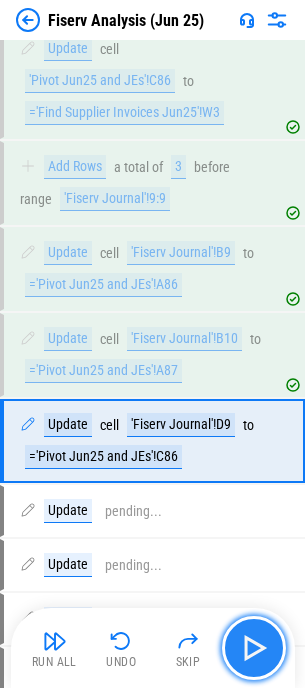 click at bounding box center (254, 648) 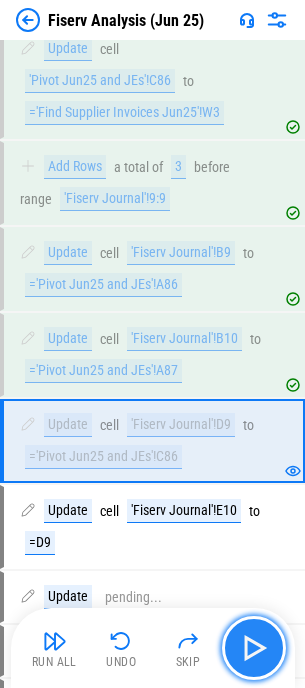 click at bounding box center [254, 648] 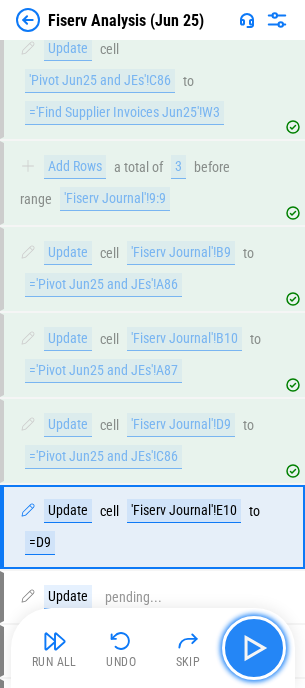 click at bounding box center [254, 648] 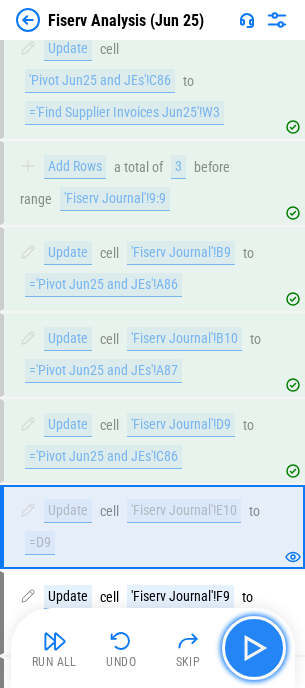 click at bounding box center [254, 648] 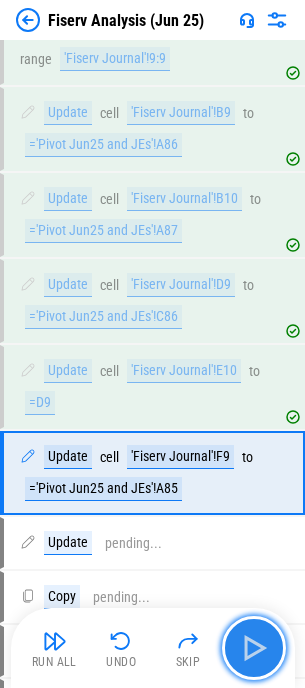 click at bounding box center (254, 648) 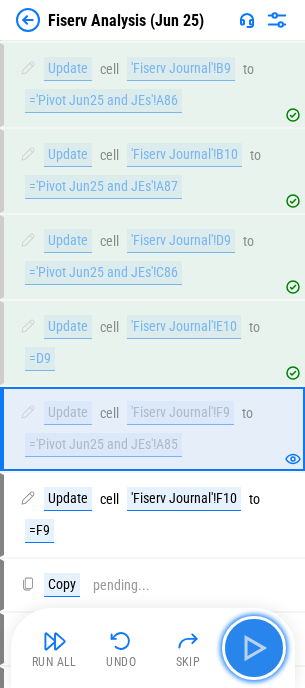 click at bounding box center (254, 648) 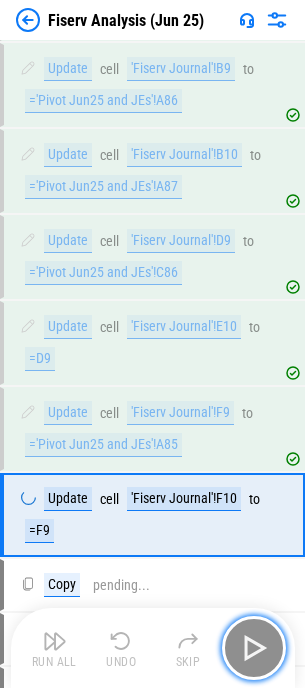 click at bounding box center [254, 648] 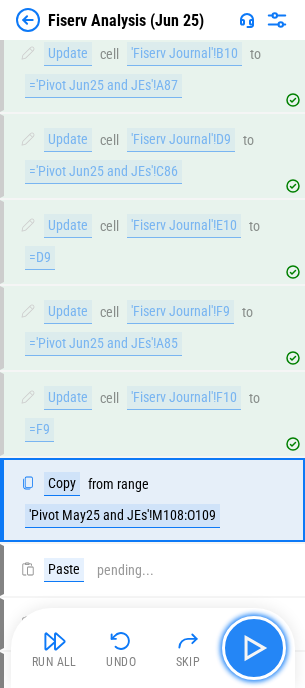 click at bounding box center (254, 648) 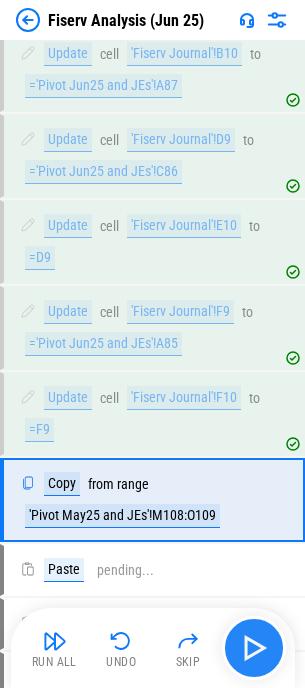 scroll, scrollTop: 3871, scrollLeft: 0, axis: vertical 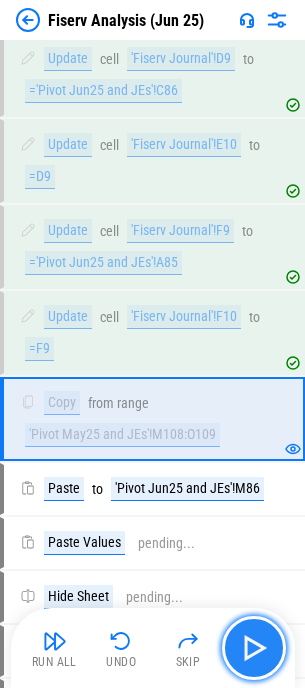 click at bounding box center (254, 648) 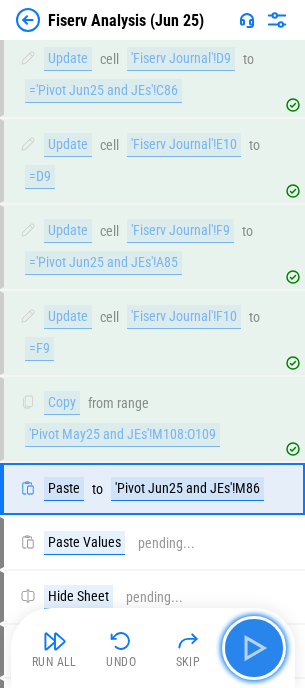 click at bounding box center [254, 648] 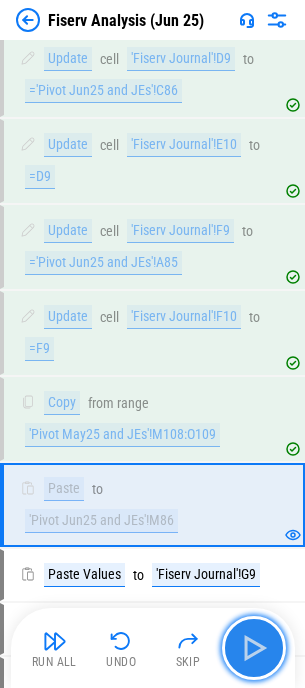click at bounding box center (254, 648) 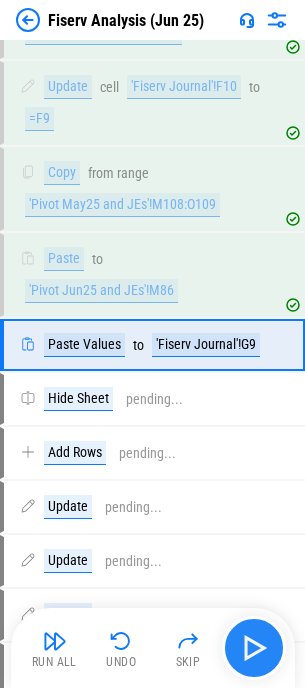 scroll, scrollTop: 4104, scrollLeft: 0, axis: vertical 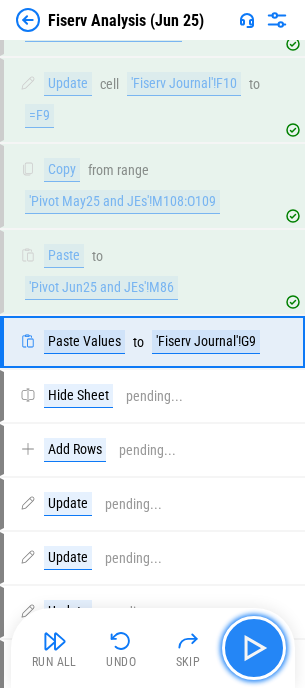 click at bounding box center (254, 648) 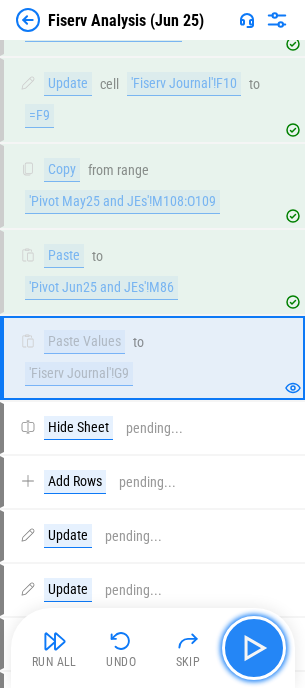 click at bounding box center (254, 648) 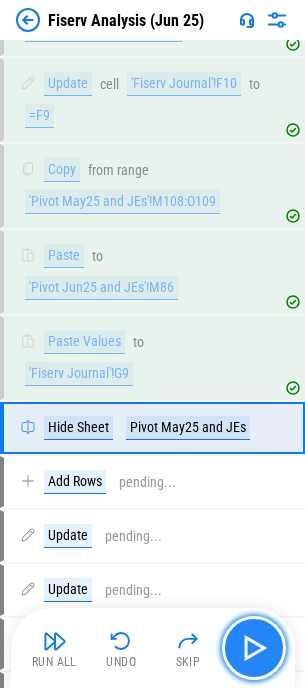 click at bounding box center [254, 648] 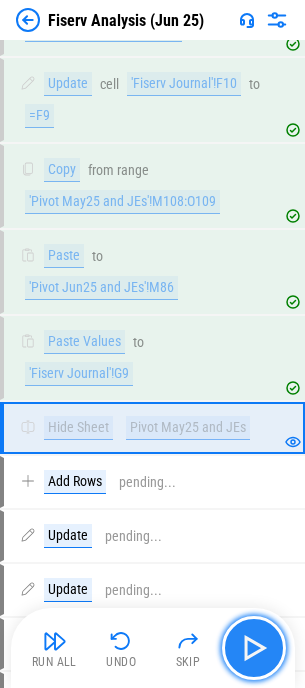 click at bounding box center [254, 648] 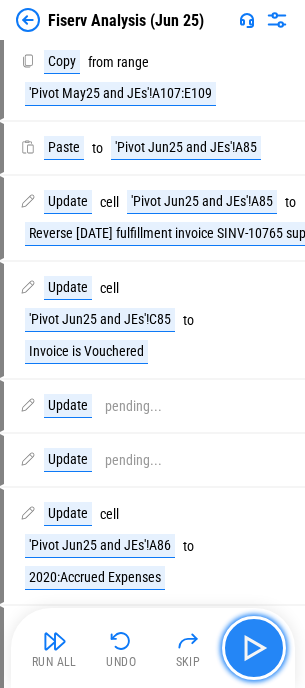 click at bounding box center [254, 648] 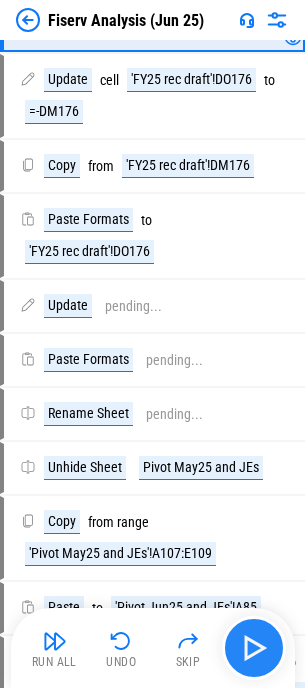 scroll, scrollTop: 2275, scrollLeft: 0, axis: vertical 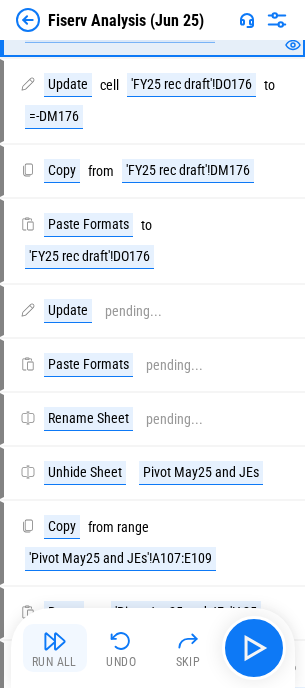 click on "Run All" at bounding box center (54, 662) 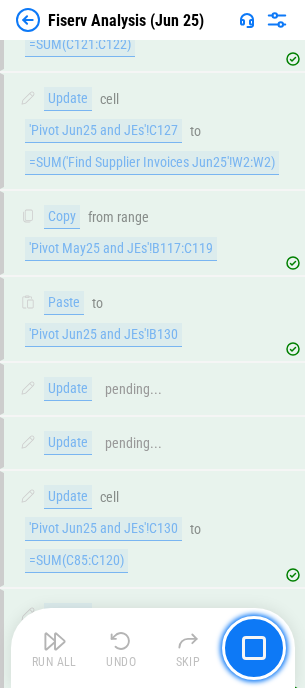 scroll, scrollTop: 8471, scrollLeft: 0, axis: vertical 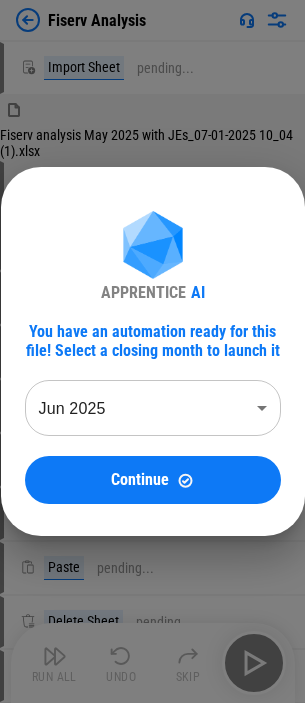 click on "Fiserv Analysis Import Sheet pending... Fiserv analysis [MONTH] 2025 with JEs_07-01-2025 10_04 (1).xlsx Manual Change Required Please make the necessary changes to the Find Supplier Invoices sheet Import Sheet pending... Rename Sheet pending... Hide Sheet pending... Rename Sheet pending... Copy pending... Paste pending... Delete Sheet pending... Auto Fill pending... Unhide Rows pending... Copy pending... Paste pending... Update pending... Update pending... Clear pending... Add Sheet pending... Create Pivot Table pending... Manual Change Required pending... Update pending... Rename Sheet pending... User information pending... Update pending... Copy pending... Paste Formats pending... Update pending... Paste Formats pending... Rename Sheet pending... Unhide Sheet pending... Copy pending... Paste pending... Update pending... Update pending... Update pending... Update pending... Update pending... Update pending... Update pending... Add Rows pending... Update pending... Update pending... Update pending... AI" at bounding box center (152, 351) 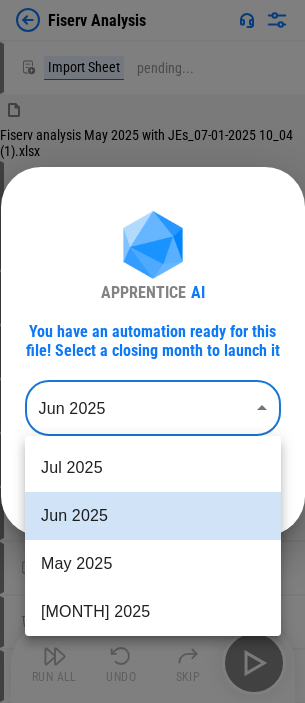 click at bounding box center [152, 351] 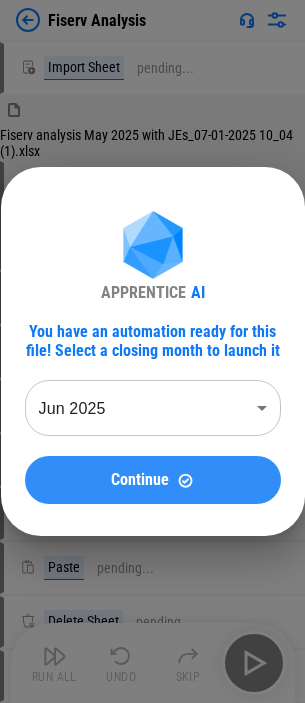 click on "Continue" at bounding box center (153, 480) 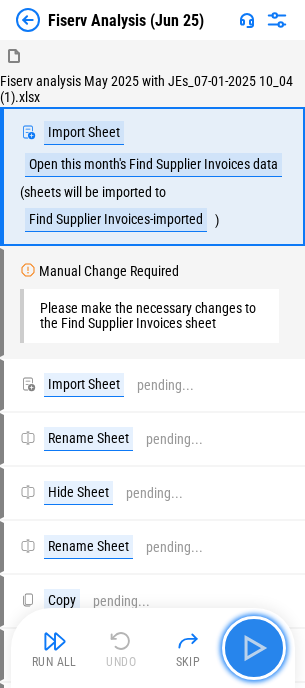 click at bounding box center (254, 648) 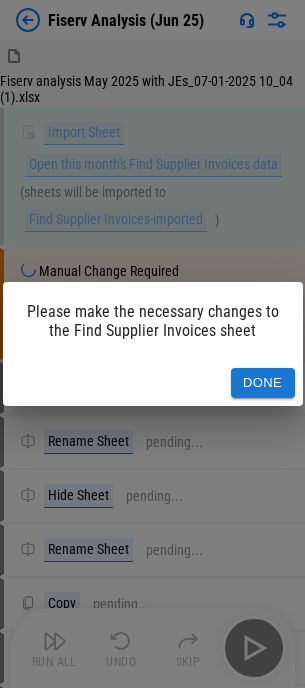 click on "Done" at bounding box center [263, 383] 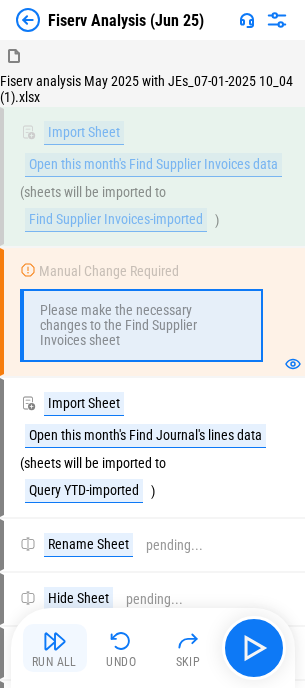 click at bounding box center (55, 641) 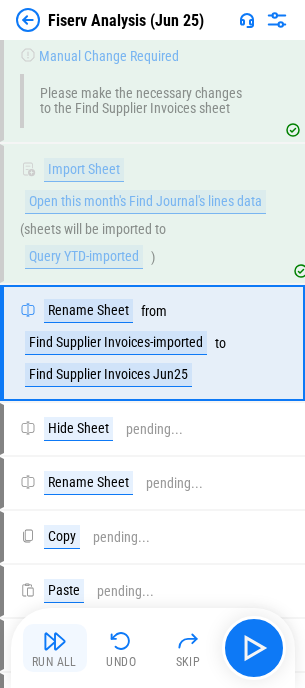 scroll, scrollTop: 216, scrollLeft: 0, axis: vertical 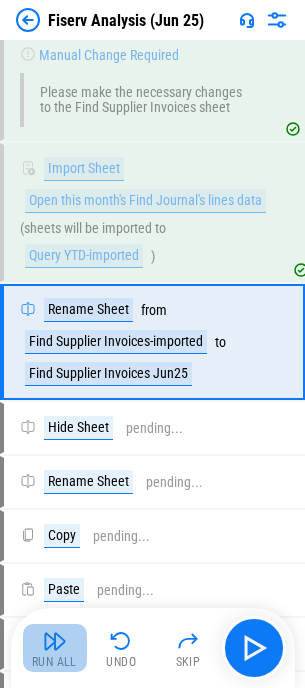 click on "Run All" at bounding box center [55, 648] 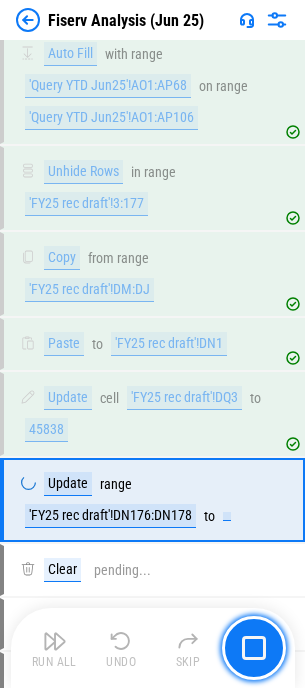 scroll, scrollTop: 1054, scrollLeft: 0, axis: vertical 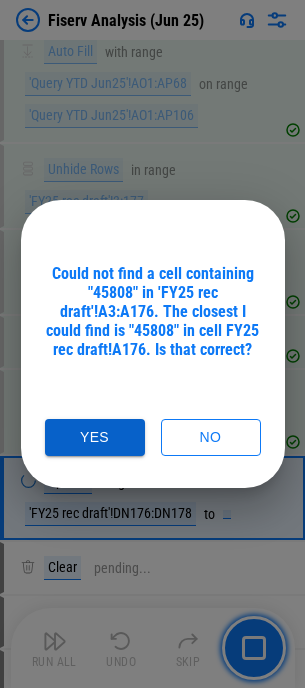 click on "Yes" at bounding box center (95, 437) 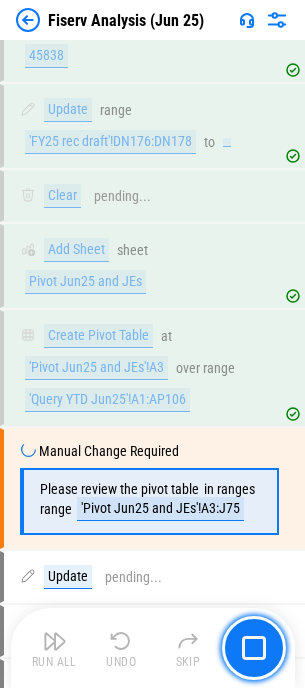 scroll, scrollTop: 1452, scrollLeft: 0, axis: vertical 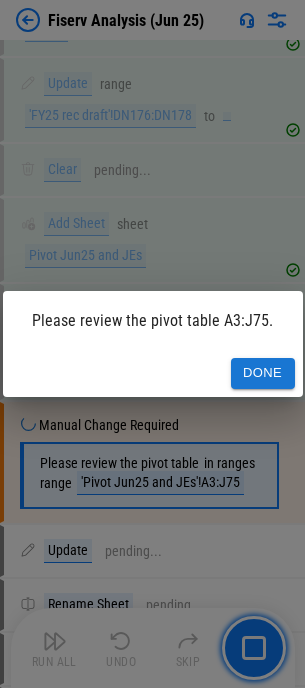click on "Done" at bounding box center (263, 373) 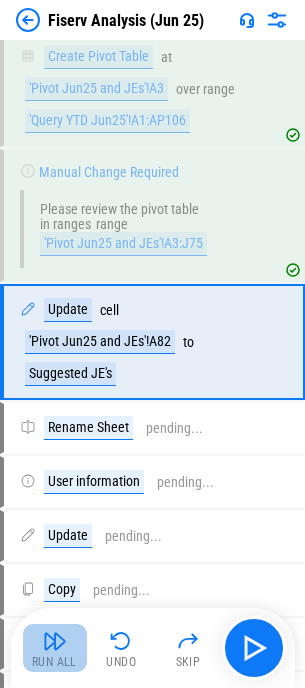 click at bounding box center (55, 641) 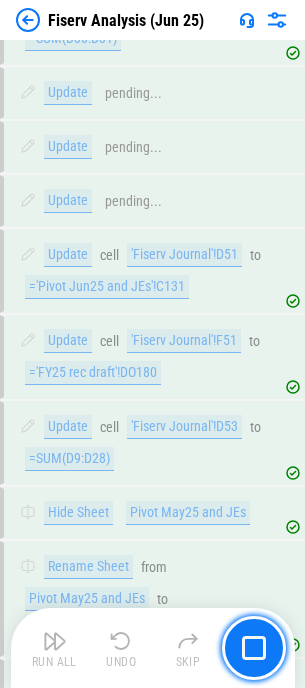 scroll, scrollTop: 10068, scrollLeft: 0, axis: vertical 